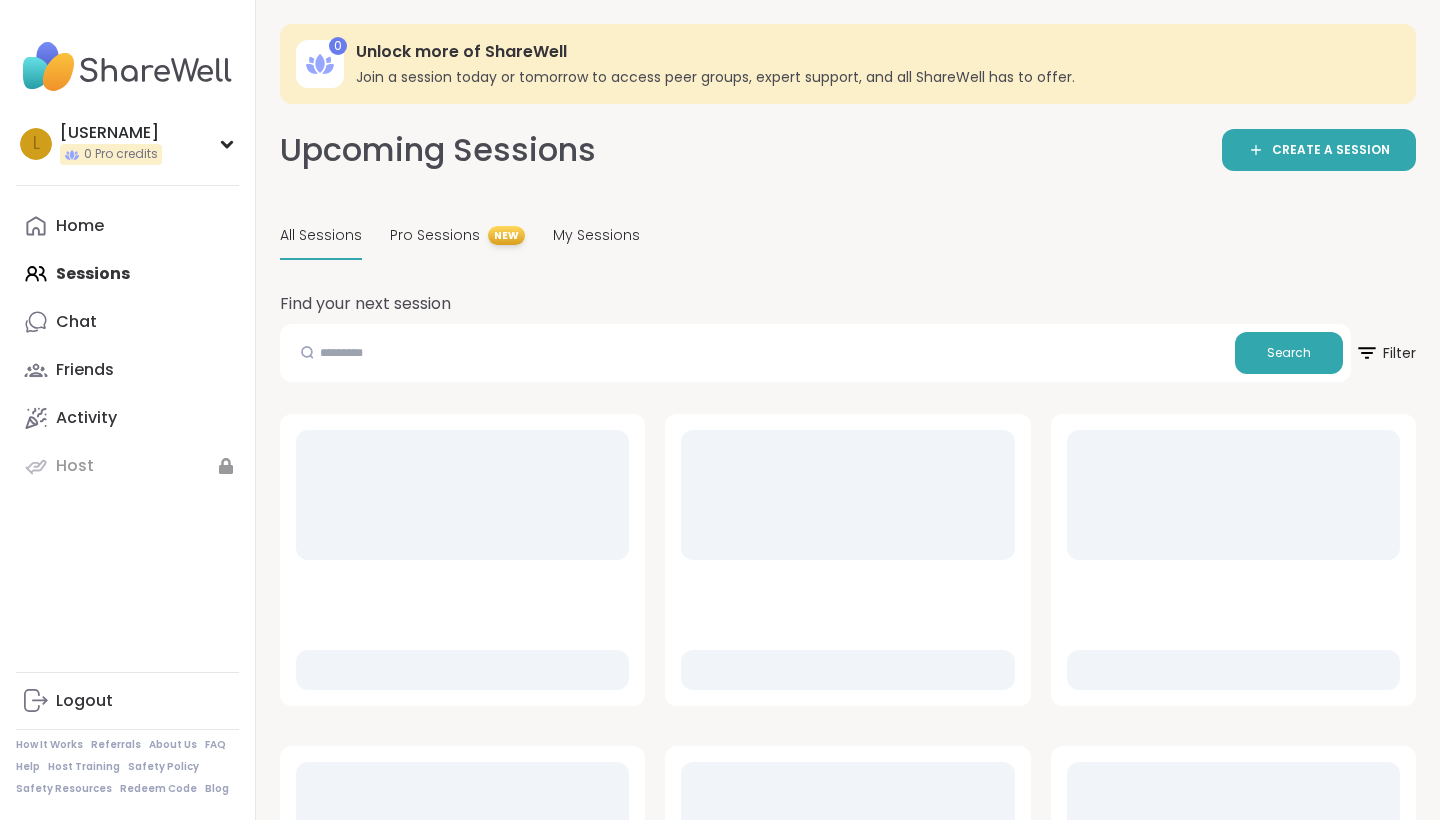 scroll, scrollTop: 0, scrollLeft: 0, axis: both 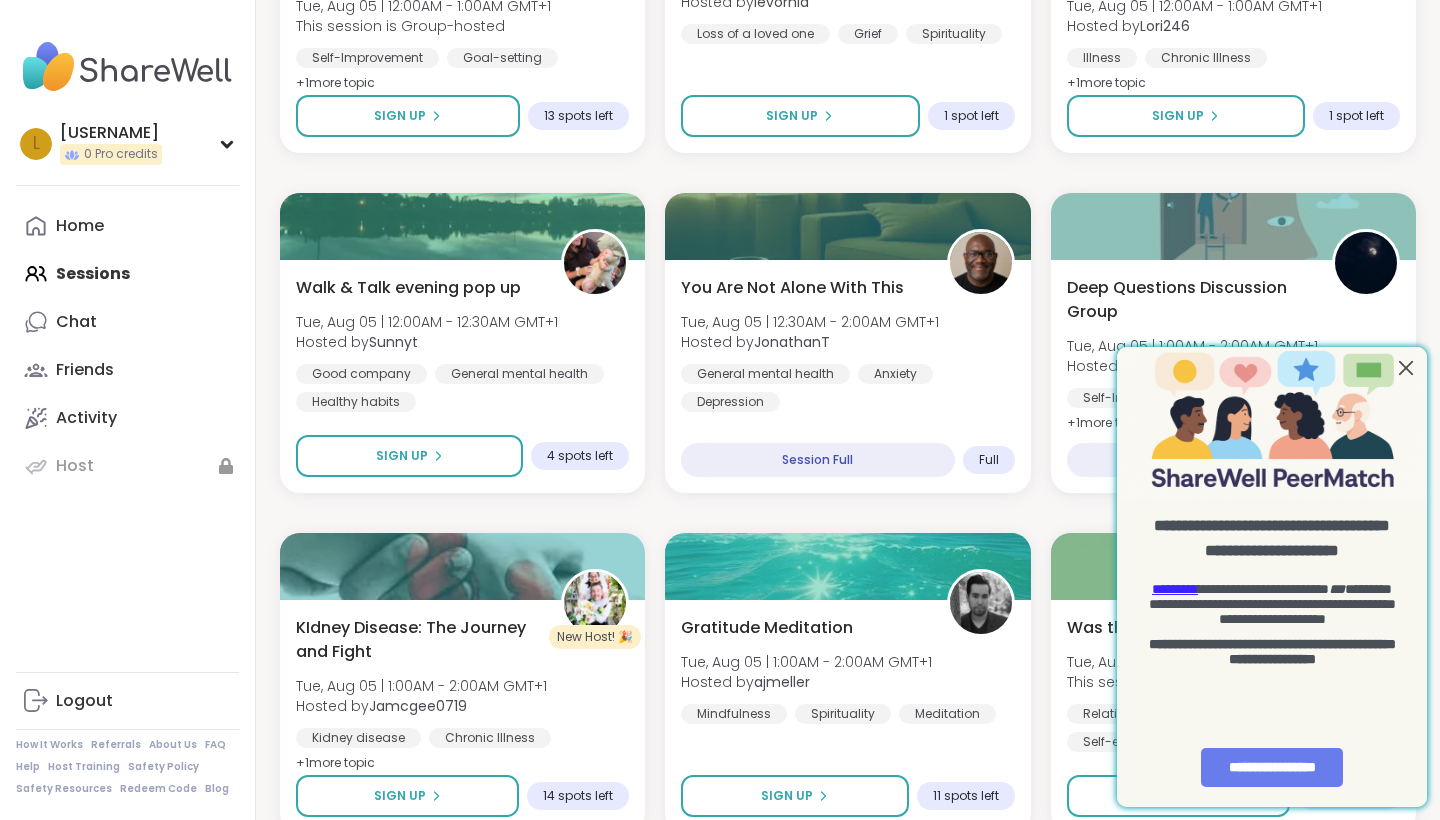 click at bounding box center [1406, 368] 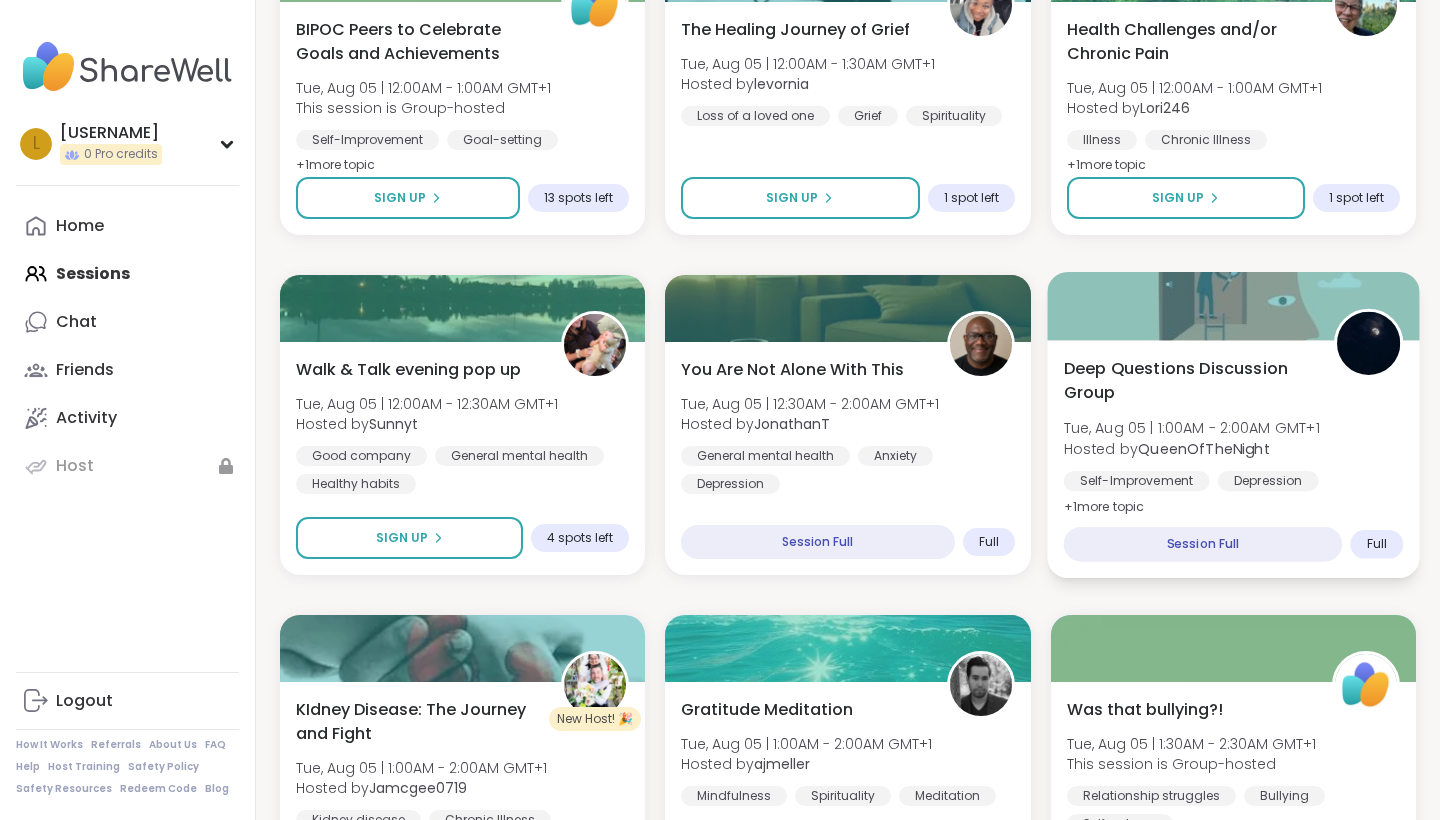 scroll, scrollTop: 859, scrollLeft: 0, axis: vertical 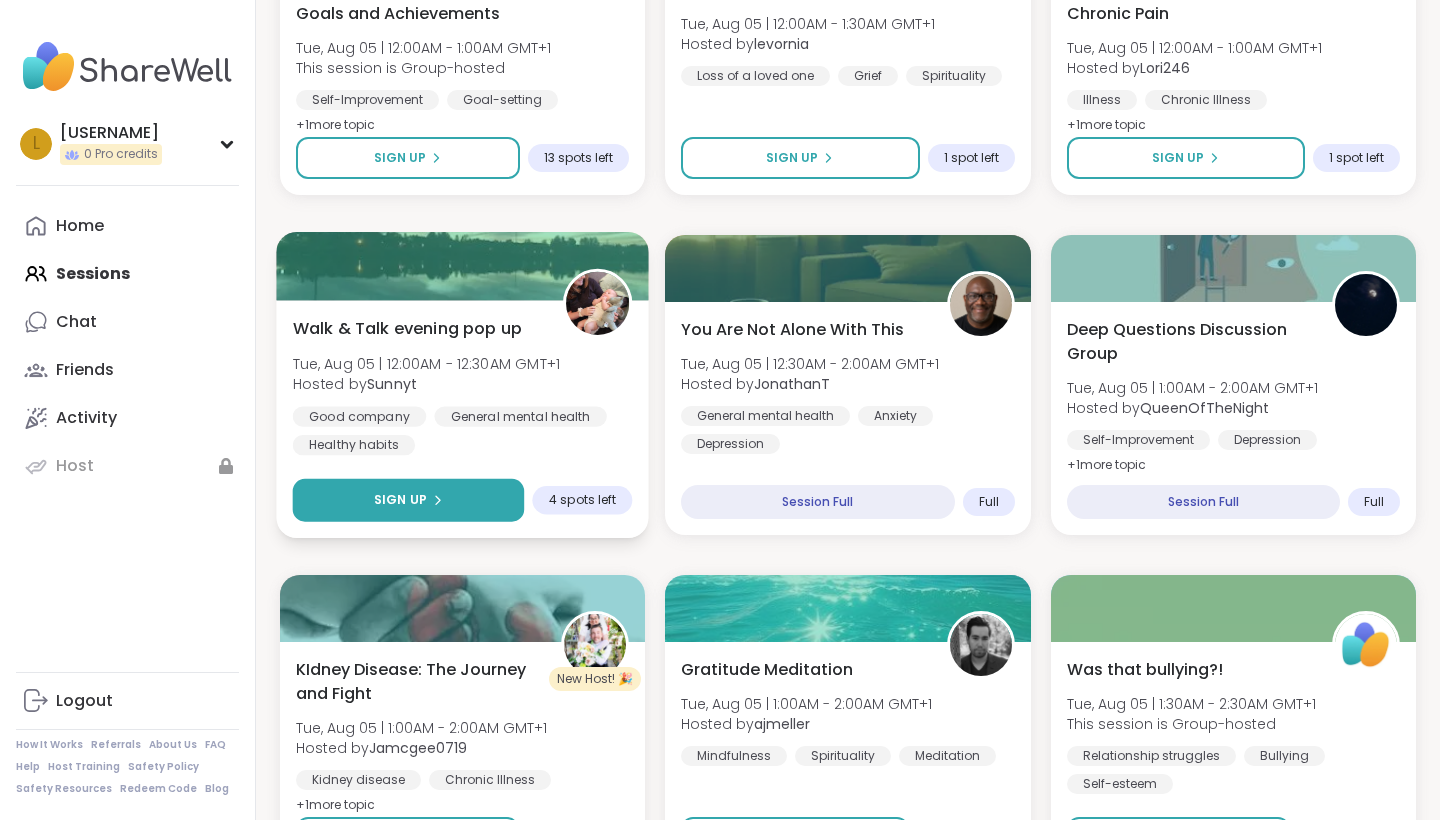 click on "Sign Up" at bounding box center (409, 500) 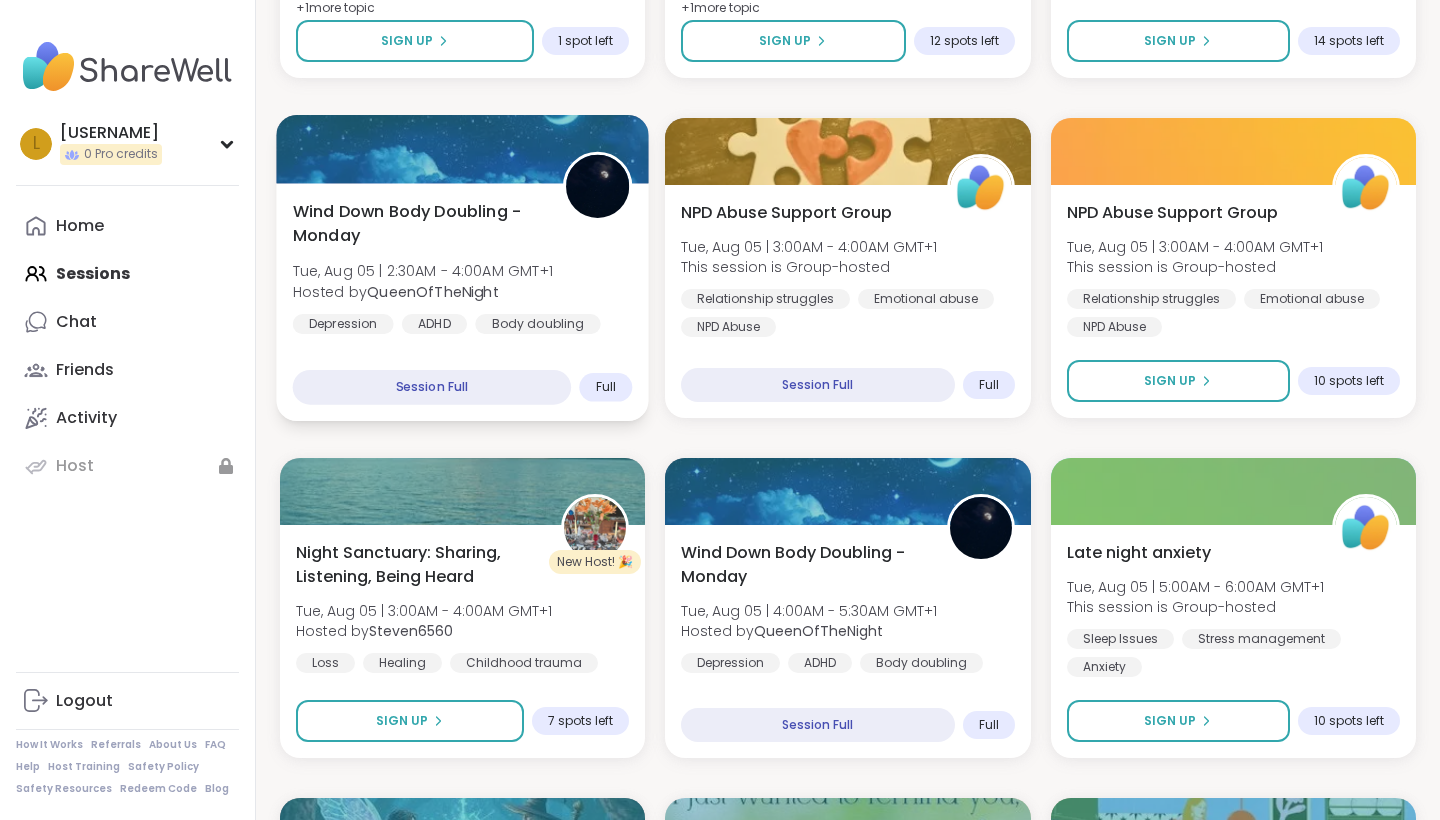 scroll, scrollTop: 2005, scrollLeft: 0, axis: vertical 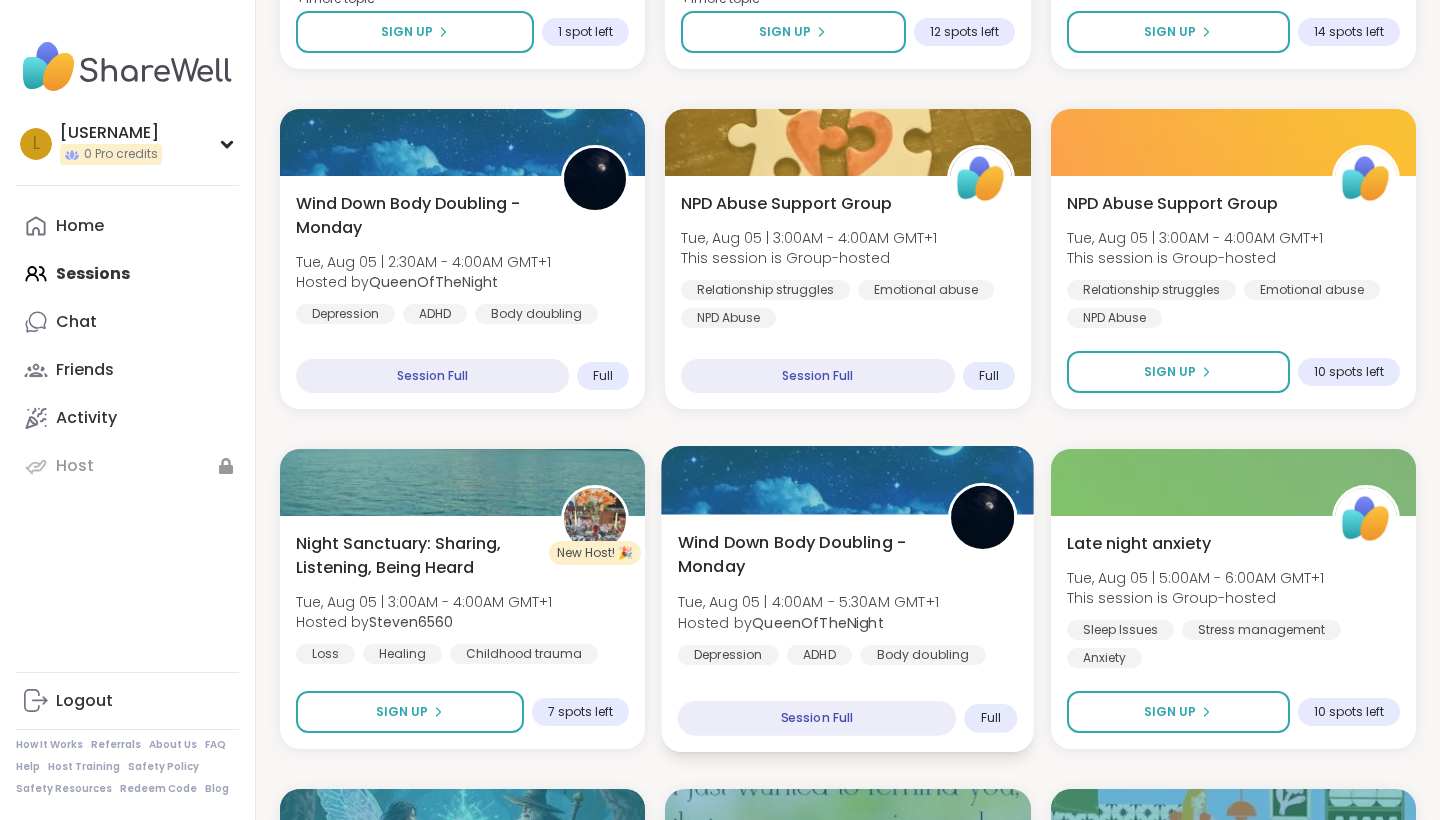 click on "Session Full" at bounding box center (817, 718) 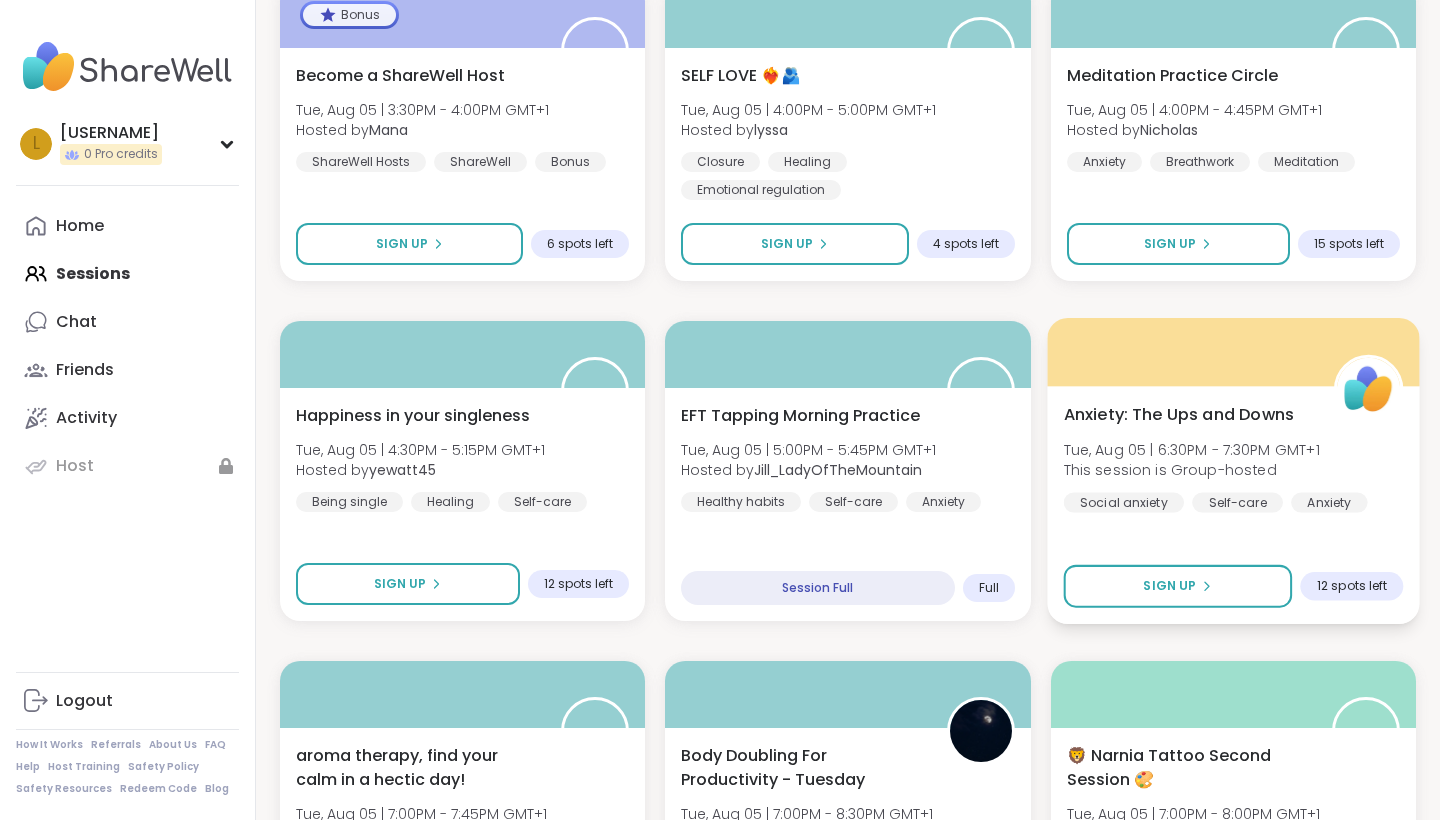 scroll, scrollTop: 3510, scrollLeft: 0, axis: vertical 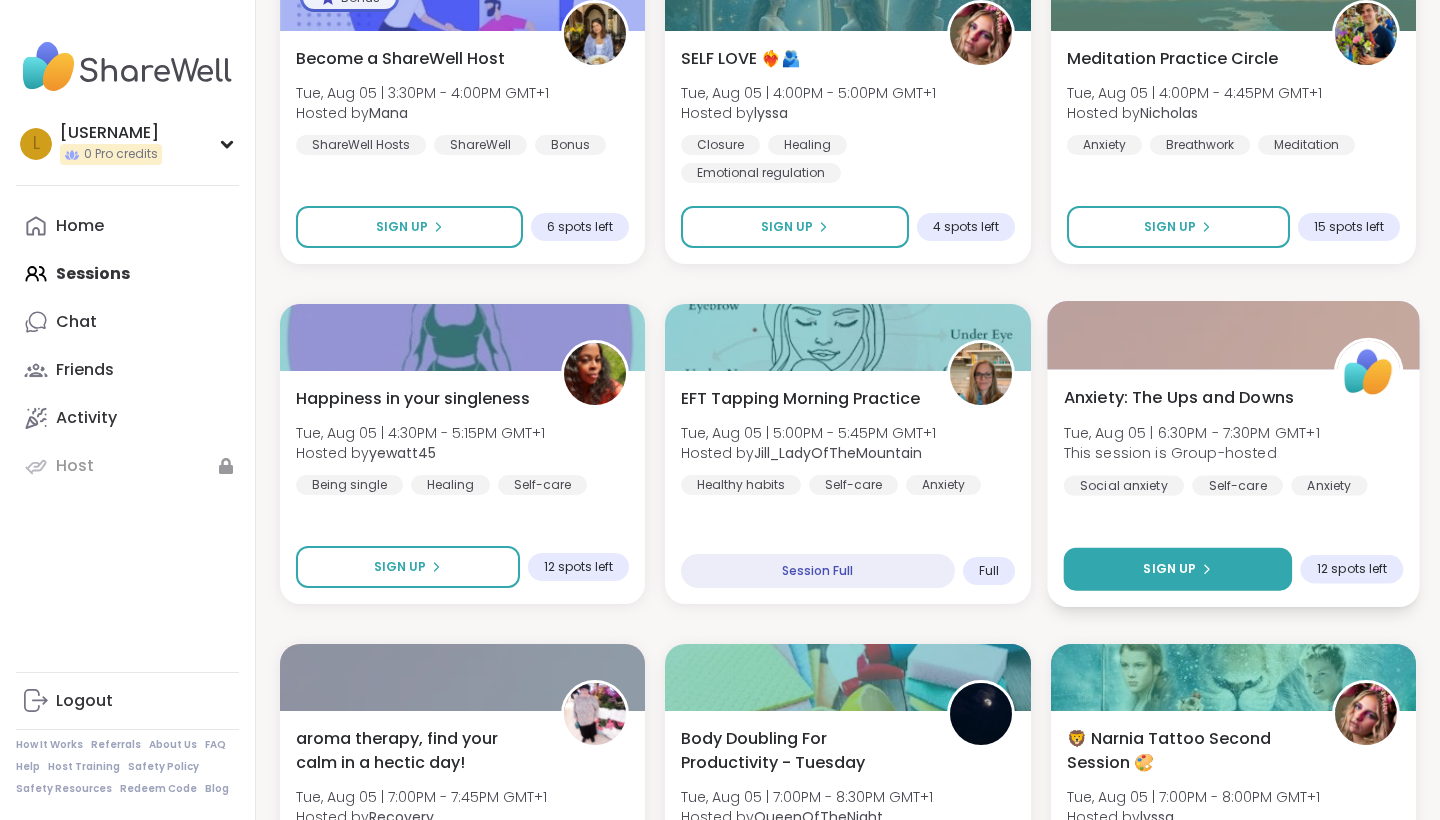 click on "Sign Up" at bounding box center (1169, 569) 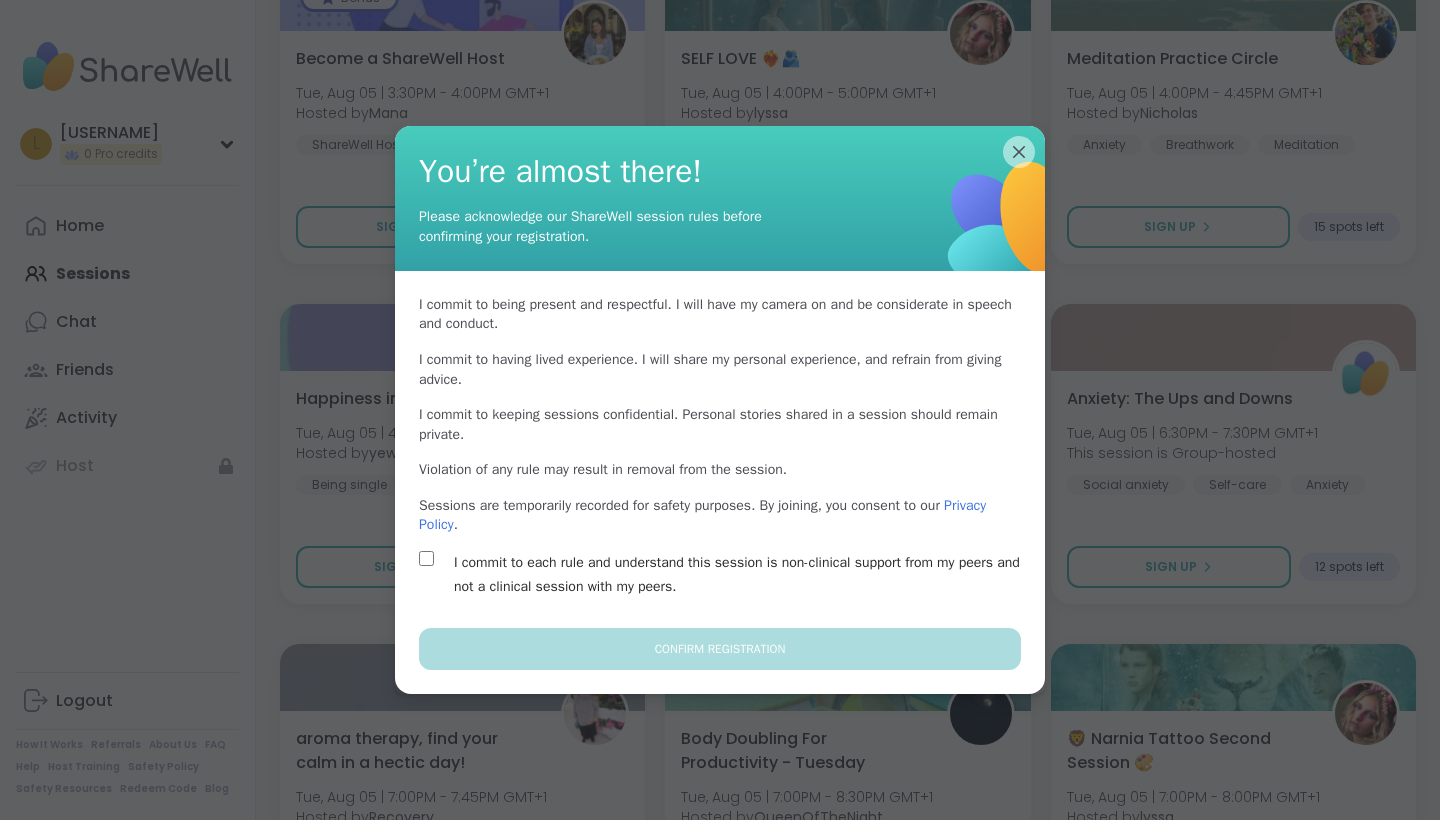 click on "I commit to being present and respectful . I will have my camera on and be considerate in speech and conduct. I commit to having lived experience . I will share my personal experience, and refrain from giving advice. I commit to keeping sessions confidential . Personal stories shared in a session should remain private. Violation of any rule may result in removal from the session. Sessions are temporarily recorded for safety purposes. By joining, you consent to our   Privacy Policy . I commit to each rule and understand this session is non-clinical support from my peers and not a clinical session with my peers." at bounding box center (720, 449) 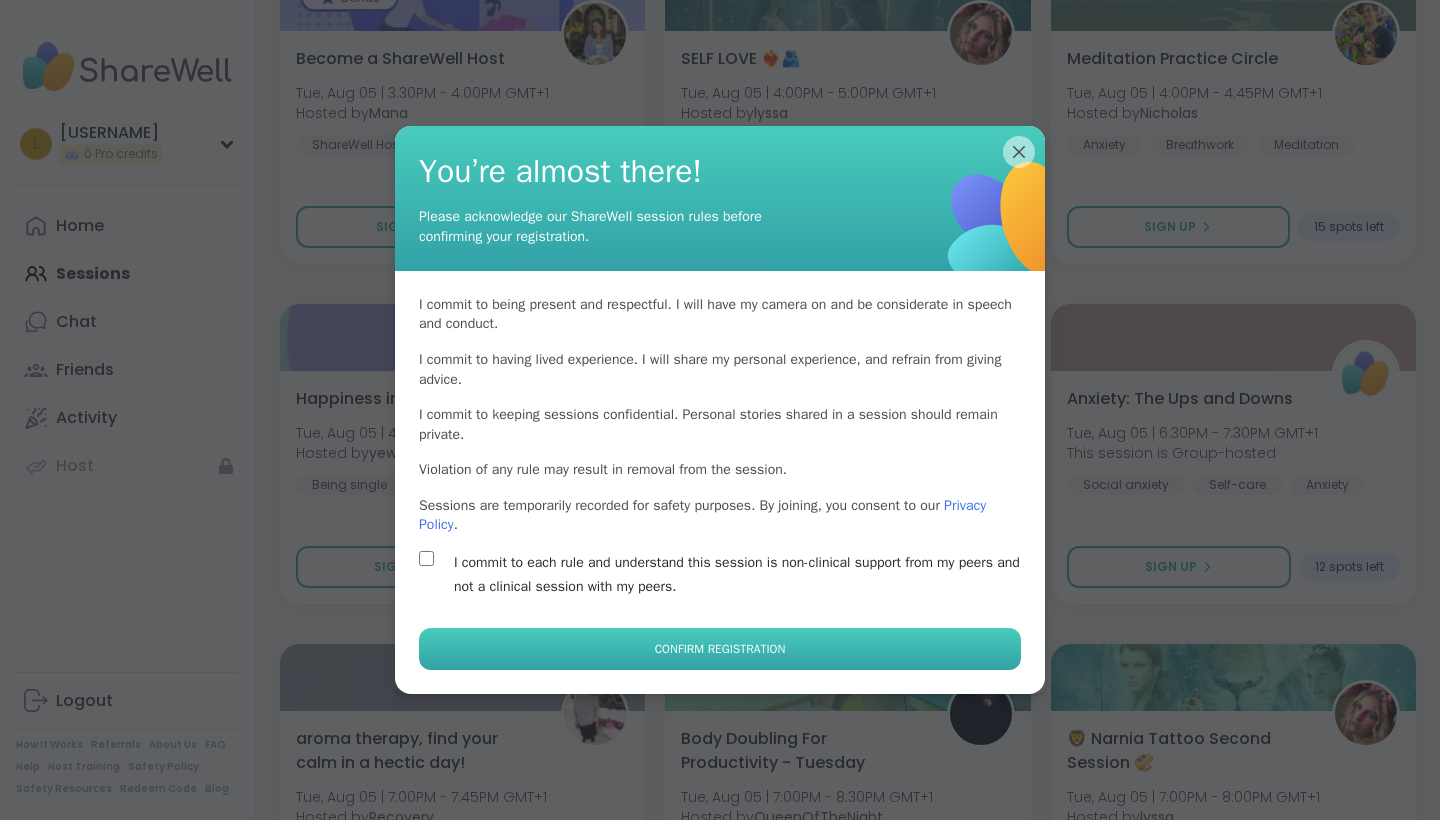 click on "Confirm Registration" at bounding box center (720, 649) 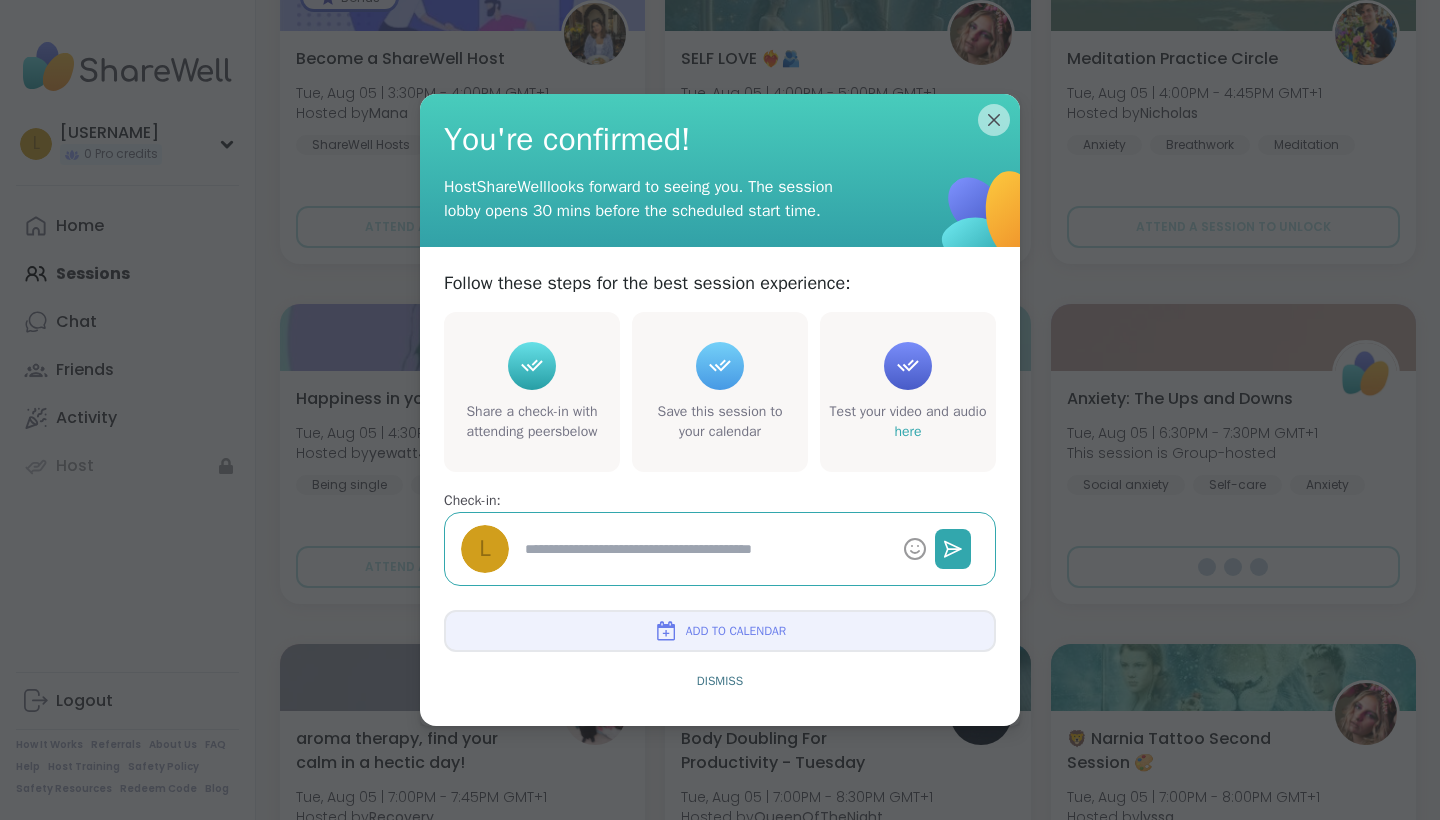 type on "*" 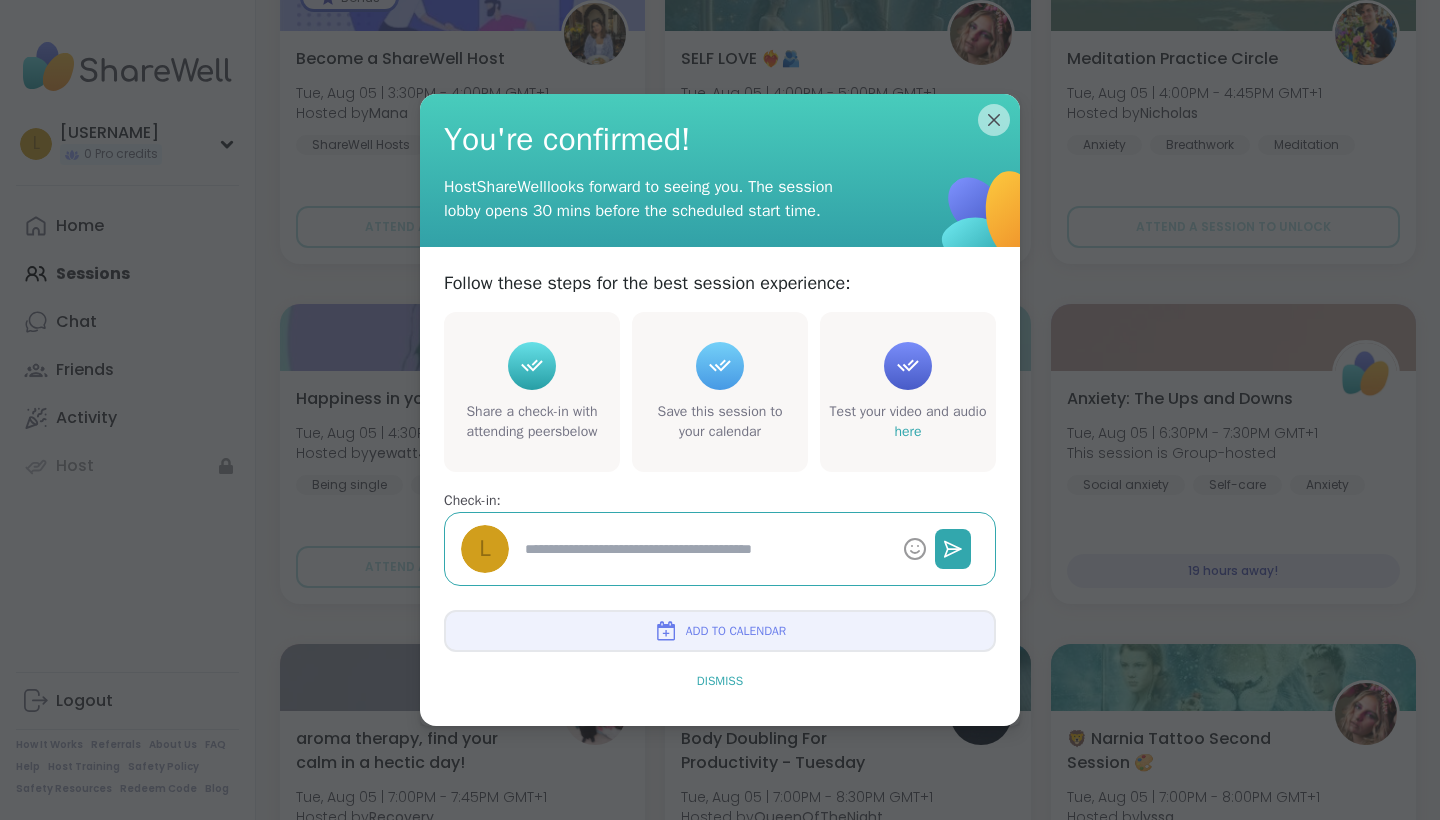 click on "Dismiss" at bounding box center (720, 681) 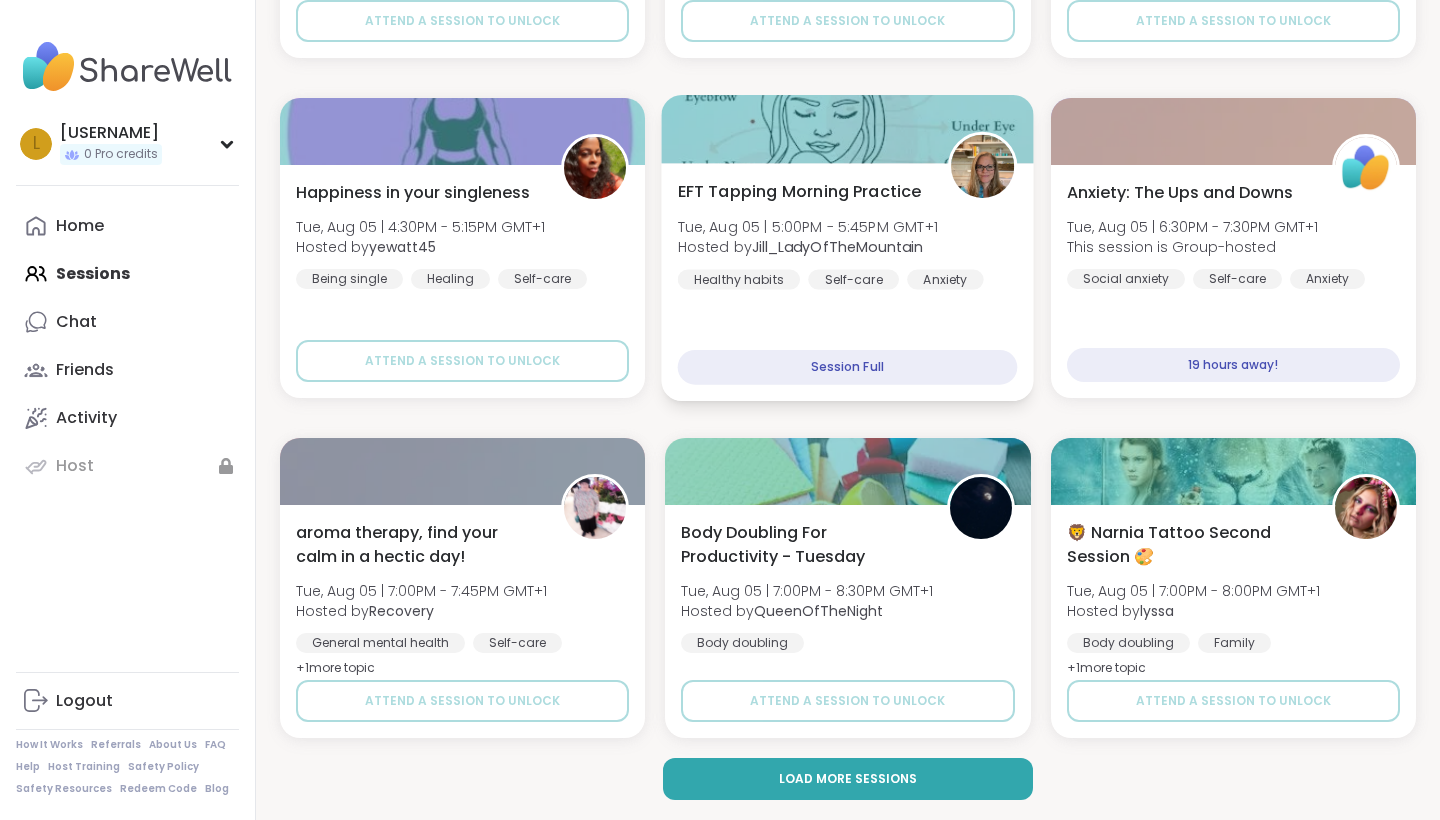 scroll, scrollTop: 3715, scrollLeft: 0, axis: vertical 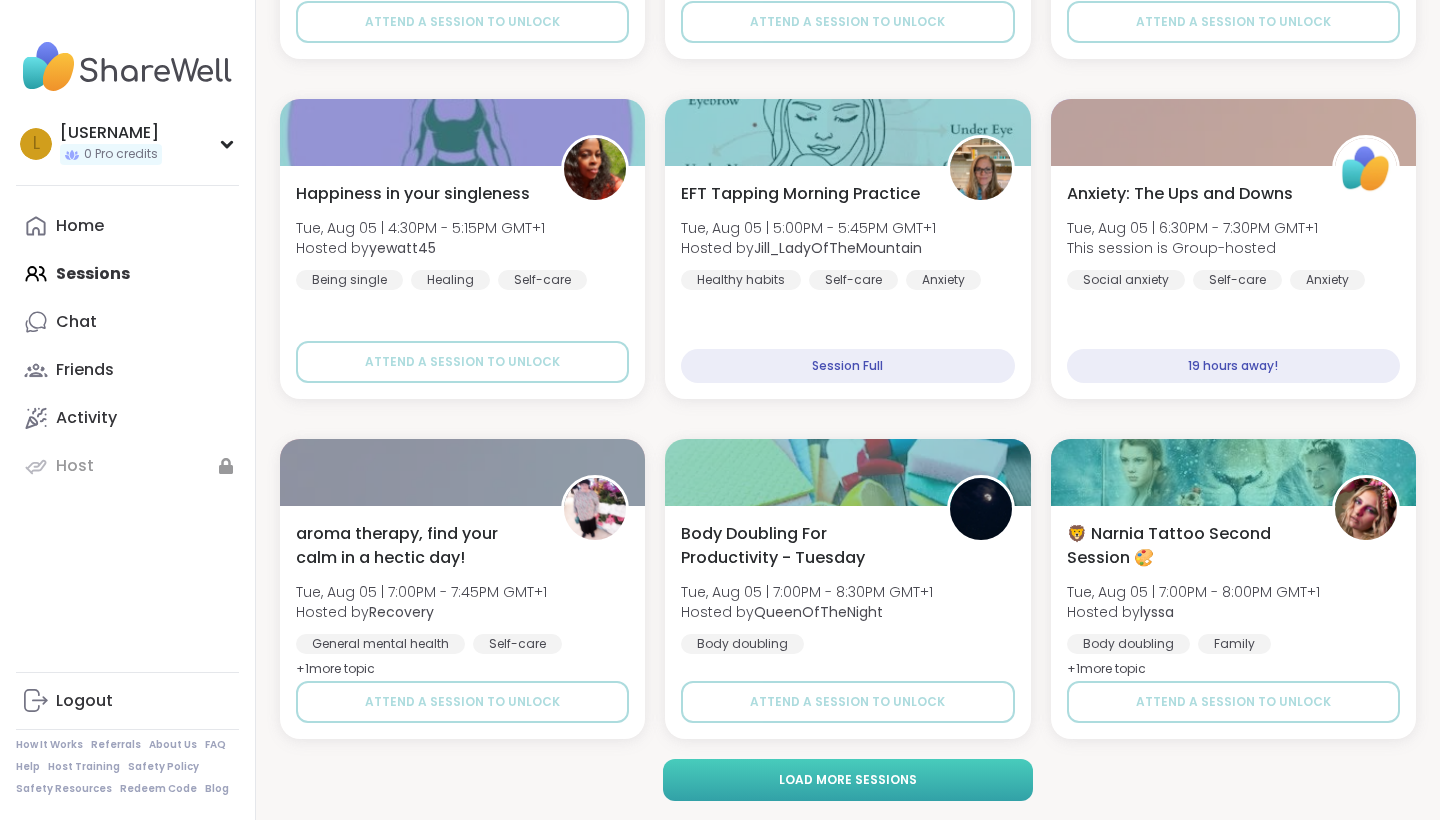 click on "Load more sessions" at bounding box center (848, 780) 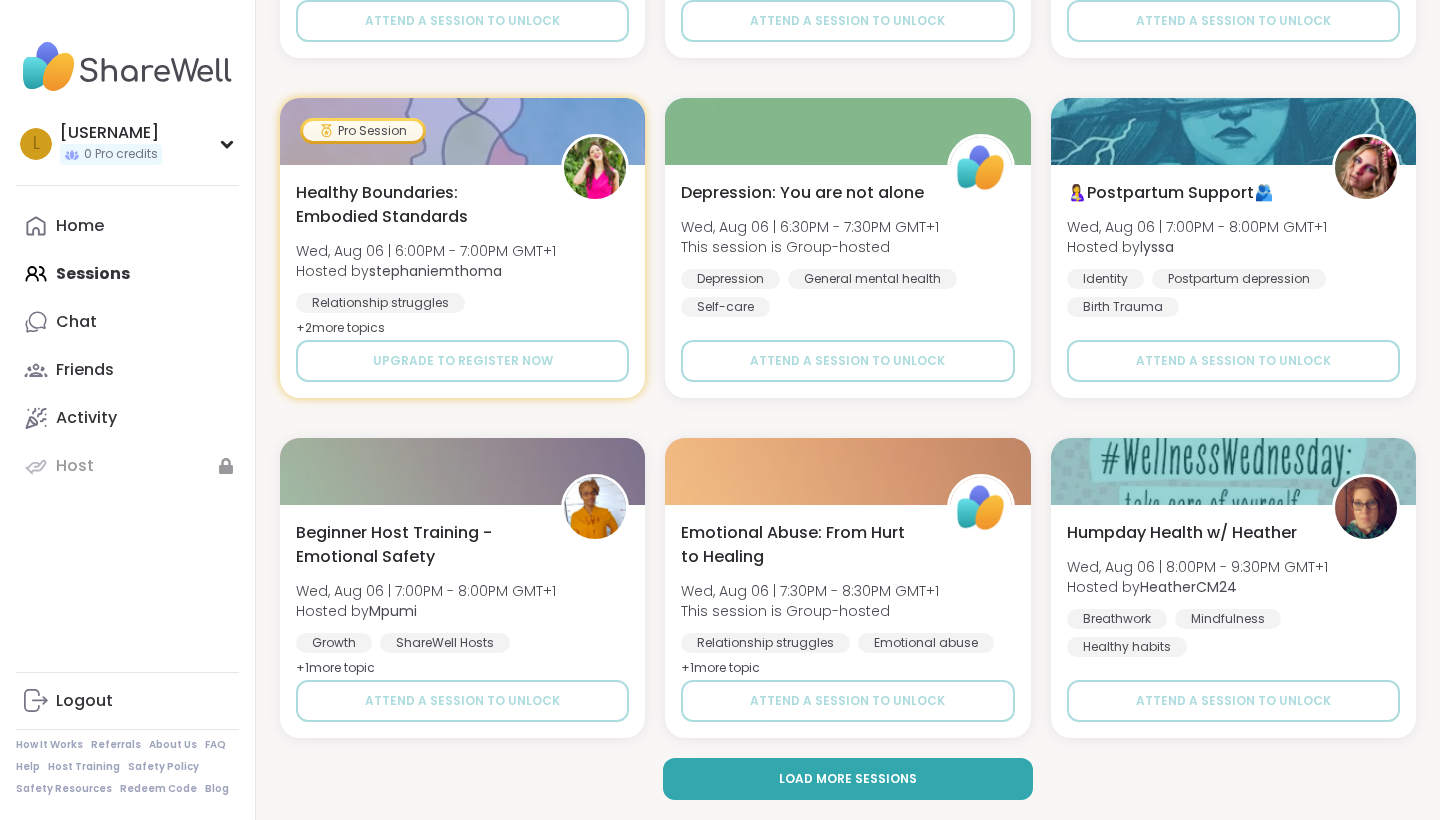 scroll, scrollTop: 7795, scrollLeft: 0, axis: vertical 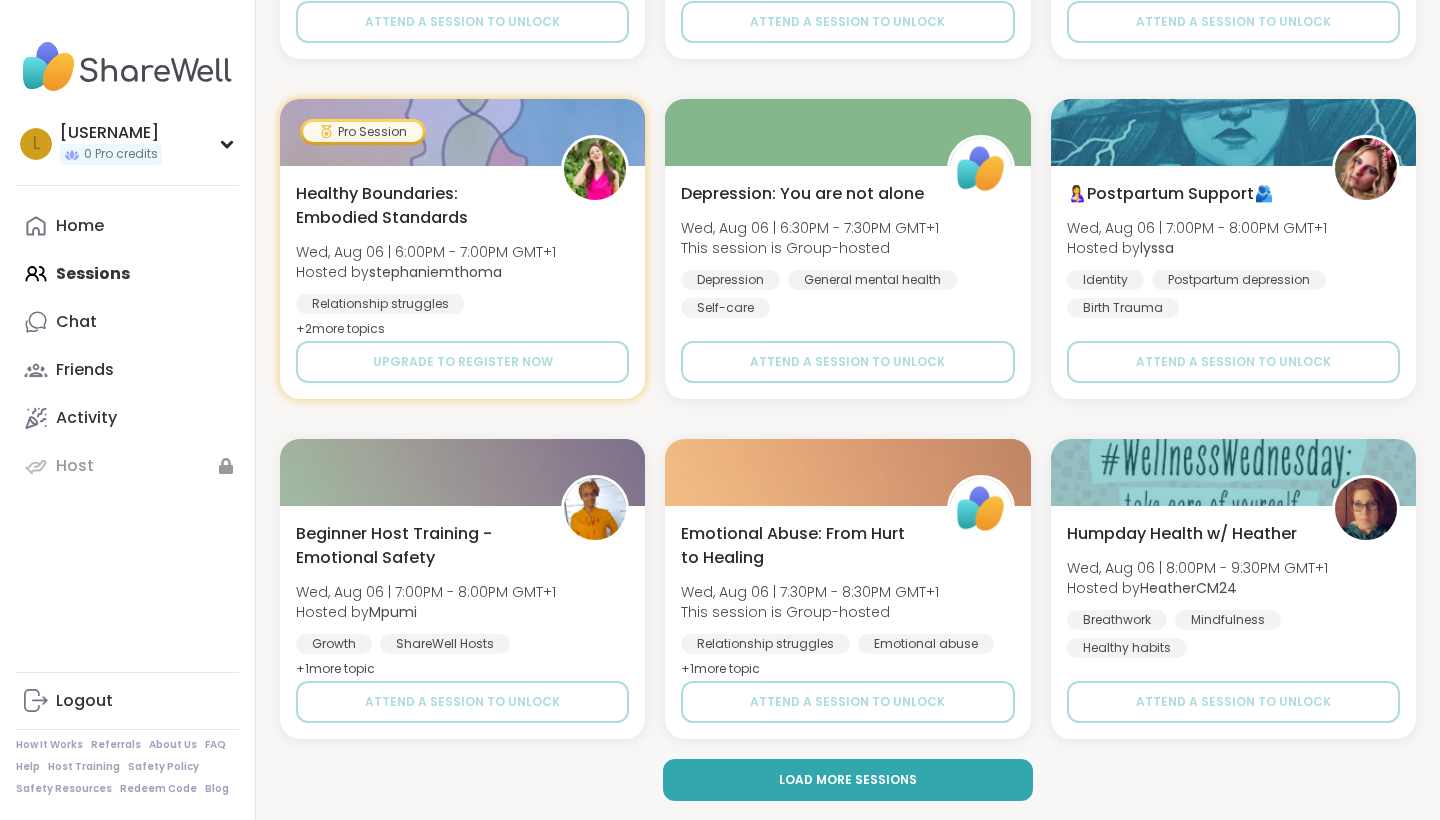 click on "ludyfig 0 Pro credits l ludyfig 0 Pro credits Profile Membership Settings Help Home Sessions Chat Friends Activity Host Logout How It Works Referrals About Us FAQ Help Host Training Safety Policy Safety Resources Redeem Code Blog 0 Unlock more of ShareWell Join a session today or tomorrow to access peer groups, expert support, and all ShareWell has to offer. Upcoming Sessions CREATE A SESSION All Sessions Pro Sessions NEW My Sessions 1 Find your next session Search  Filter   Relaxing with Friends: Birthday Edition! Mon, Aug 04 | 10:00PM - 11:30PM GMT+1 Hosted by  [USERNAME] Life events Good company General mental health + 1  more topic SESSION LIVE Unemployed and Empowered Mon, Aug 04 | 11:00PM - 12:00AM GMT+1 Hosted by  [USERNAME] General mental health Anxiety Career stress Attend a session to unlock Relaxing With Friends: Affirmation Nation! Mon, Aug 04 | 11:30PM - 1:00AM GMT+1 Hosted by  [USERNAME] Affirmations Good company Self-esteem + 1  more topic Attend a session to unlock + 1 Grief" at bounding box center (720, -3487) 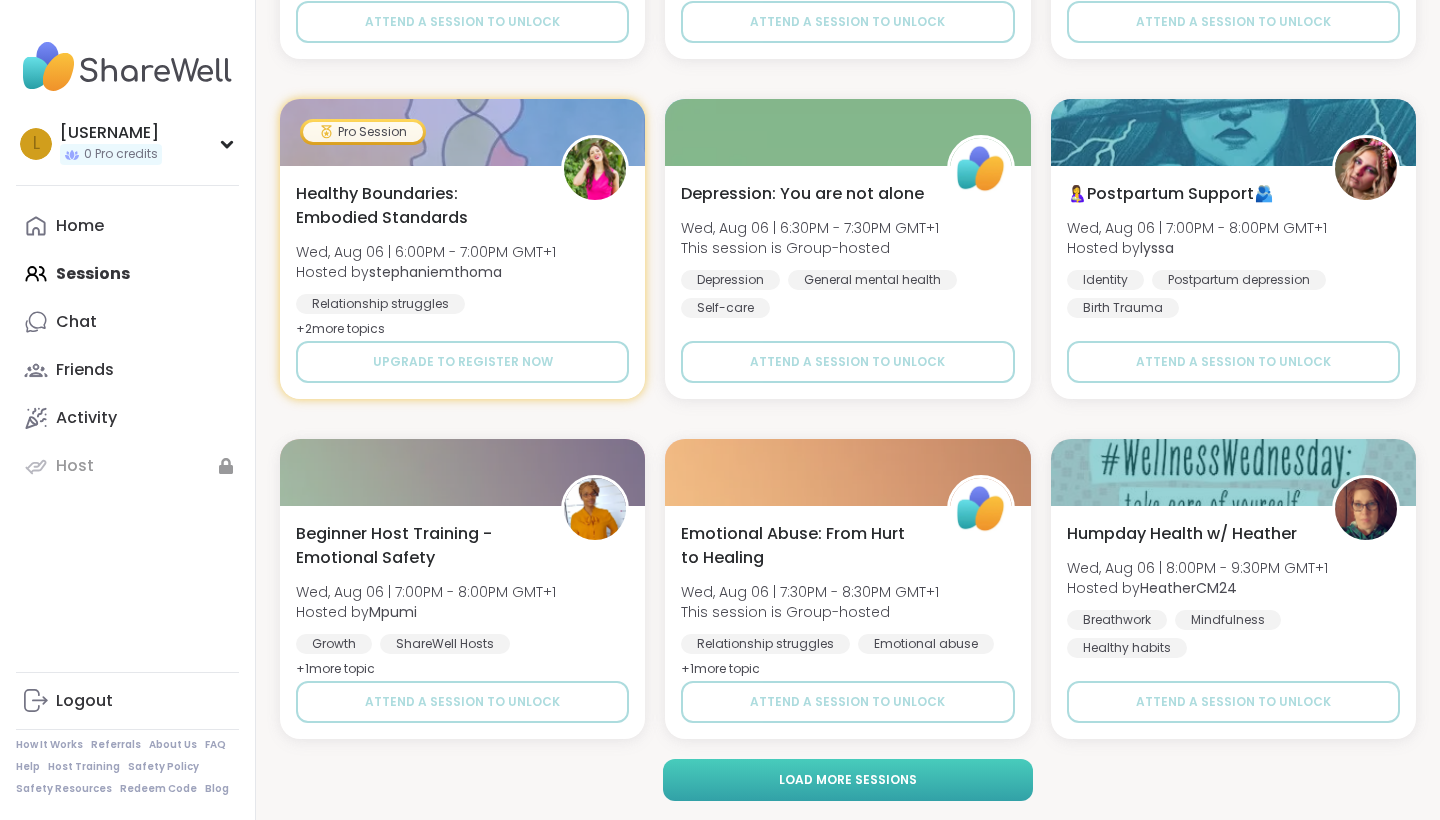 click on "Load more sessions" at bounding box center [848, 780] 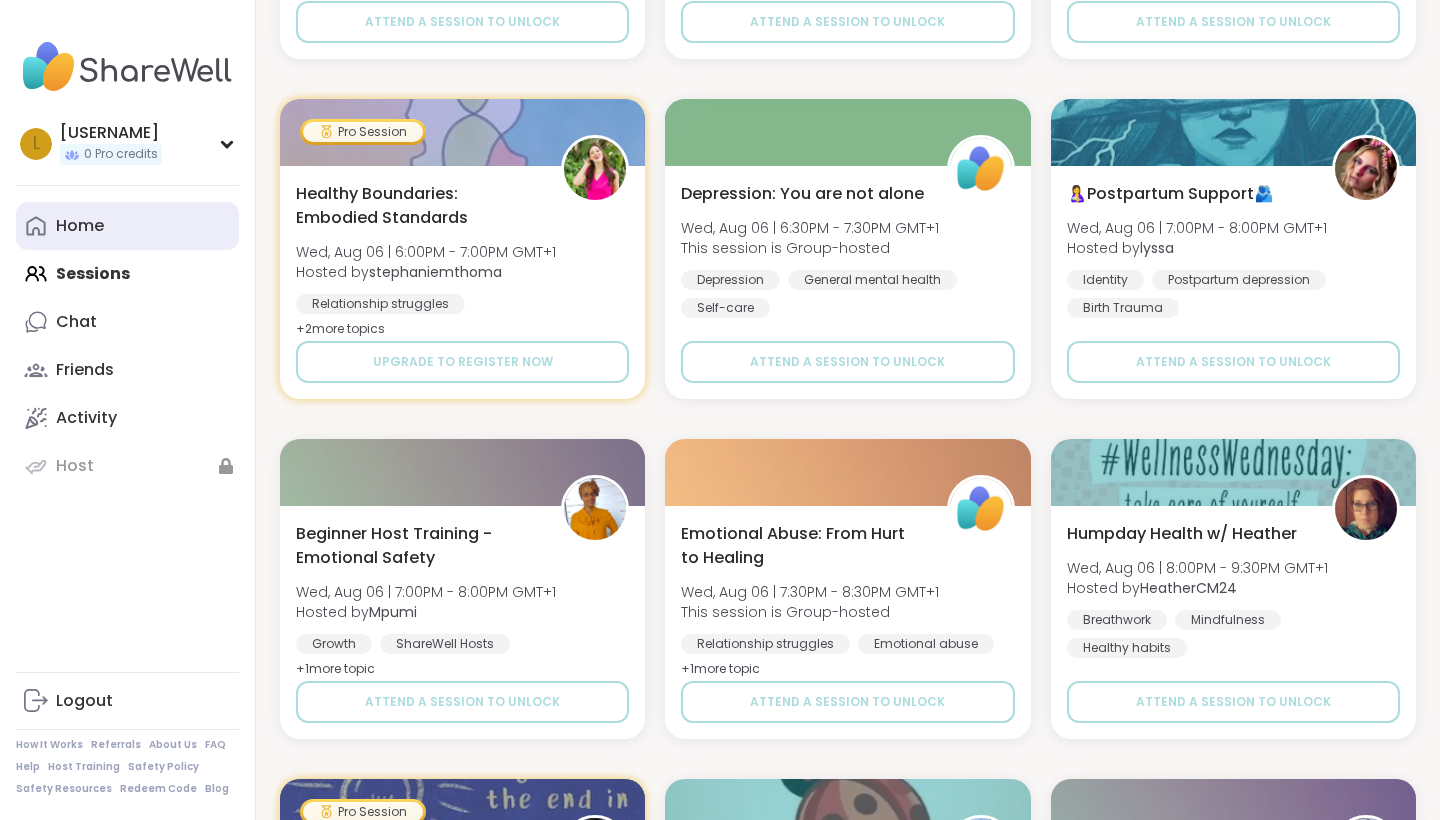 click 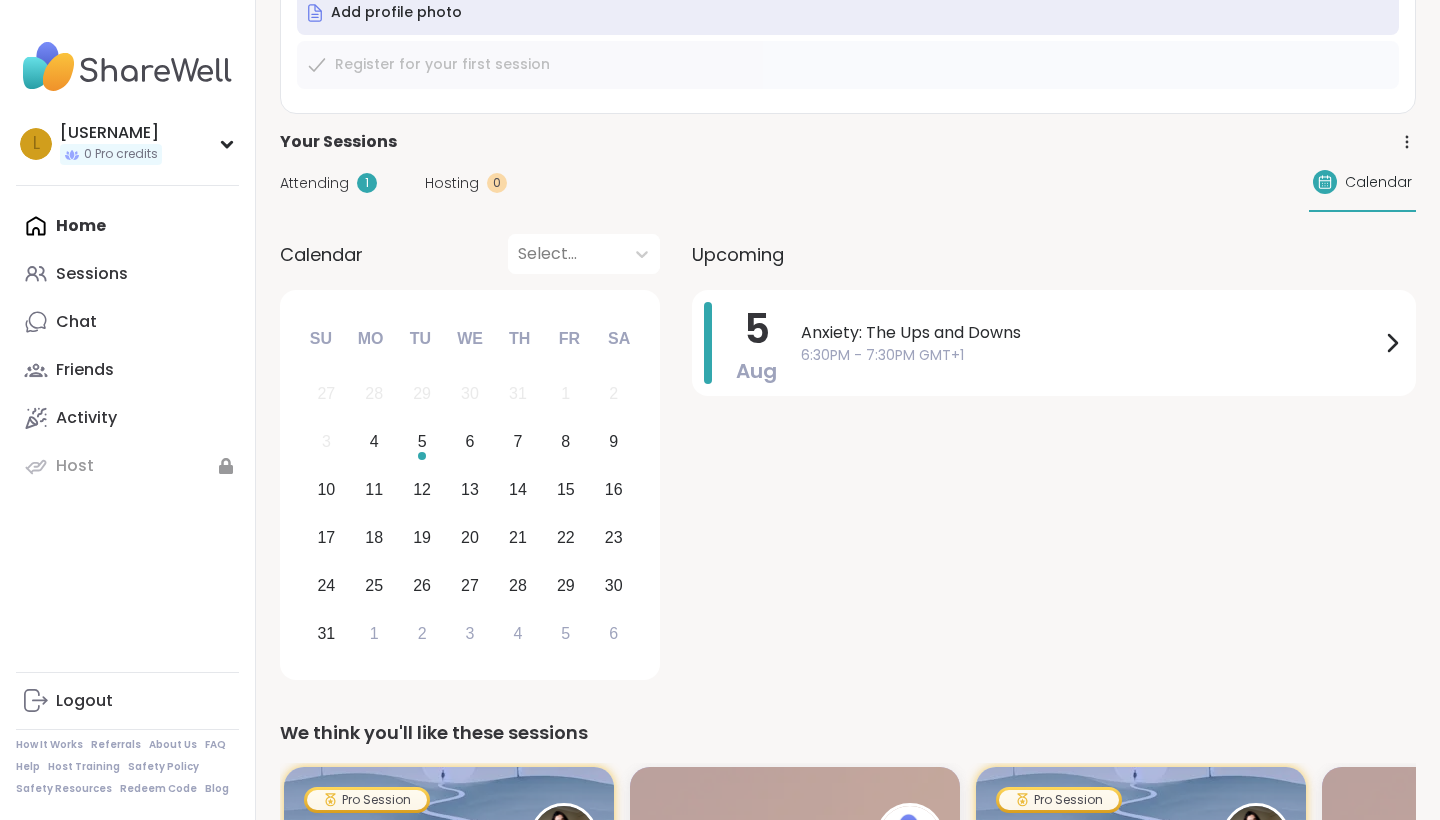 scroll, scrollTop: 283, scrollLeft: 0, axis: vertical 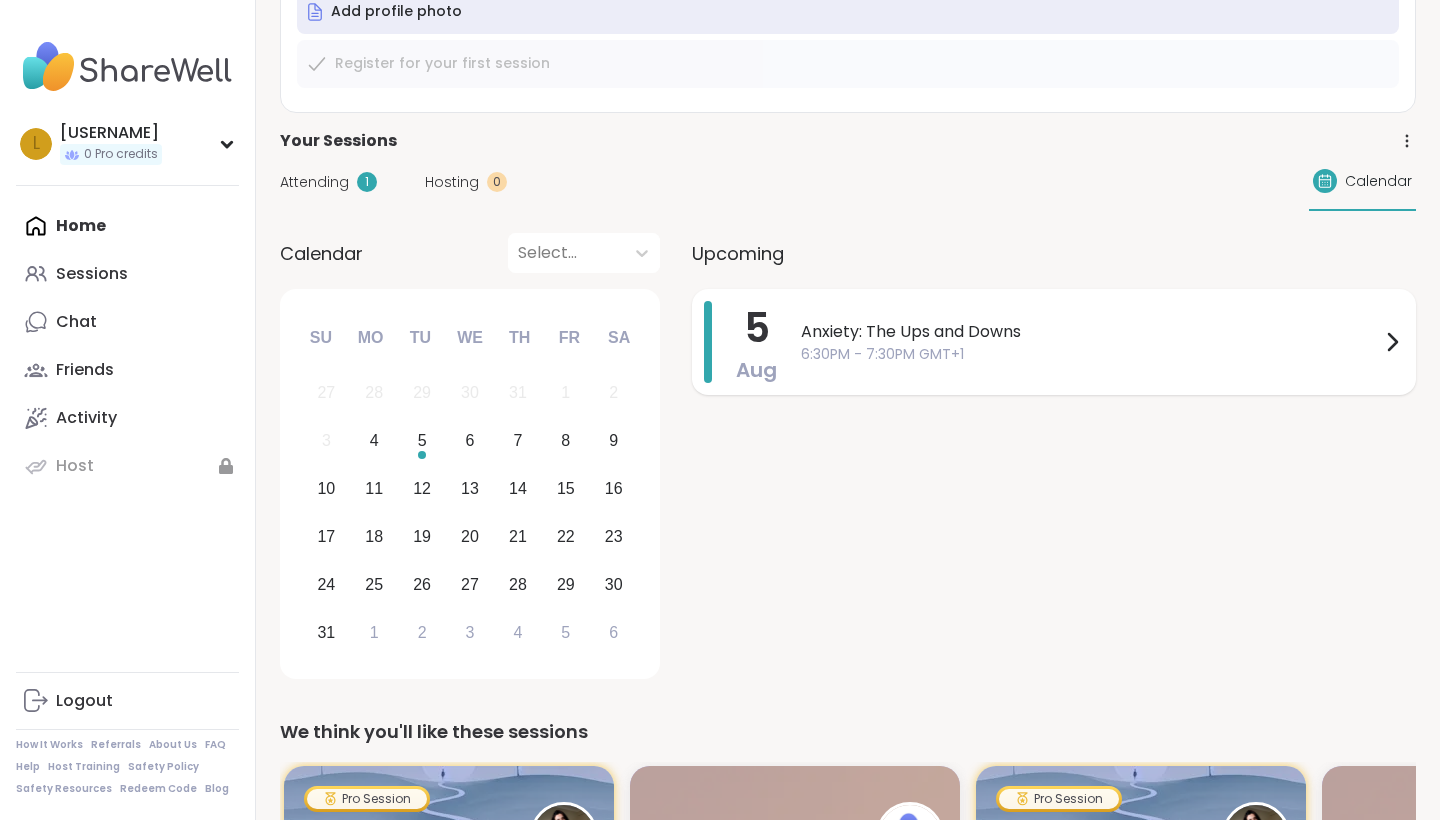 click on "6:30PM - 7:30PM GMT+1" at bounding box center (1090, 354) 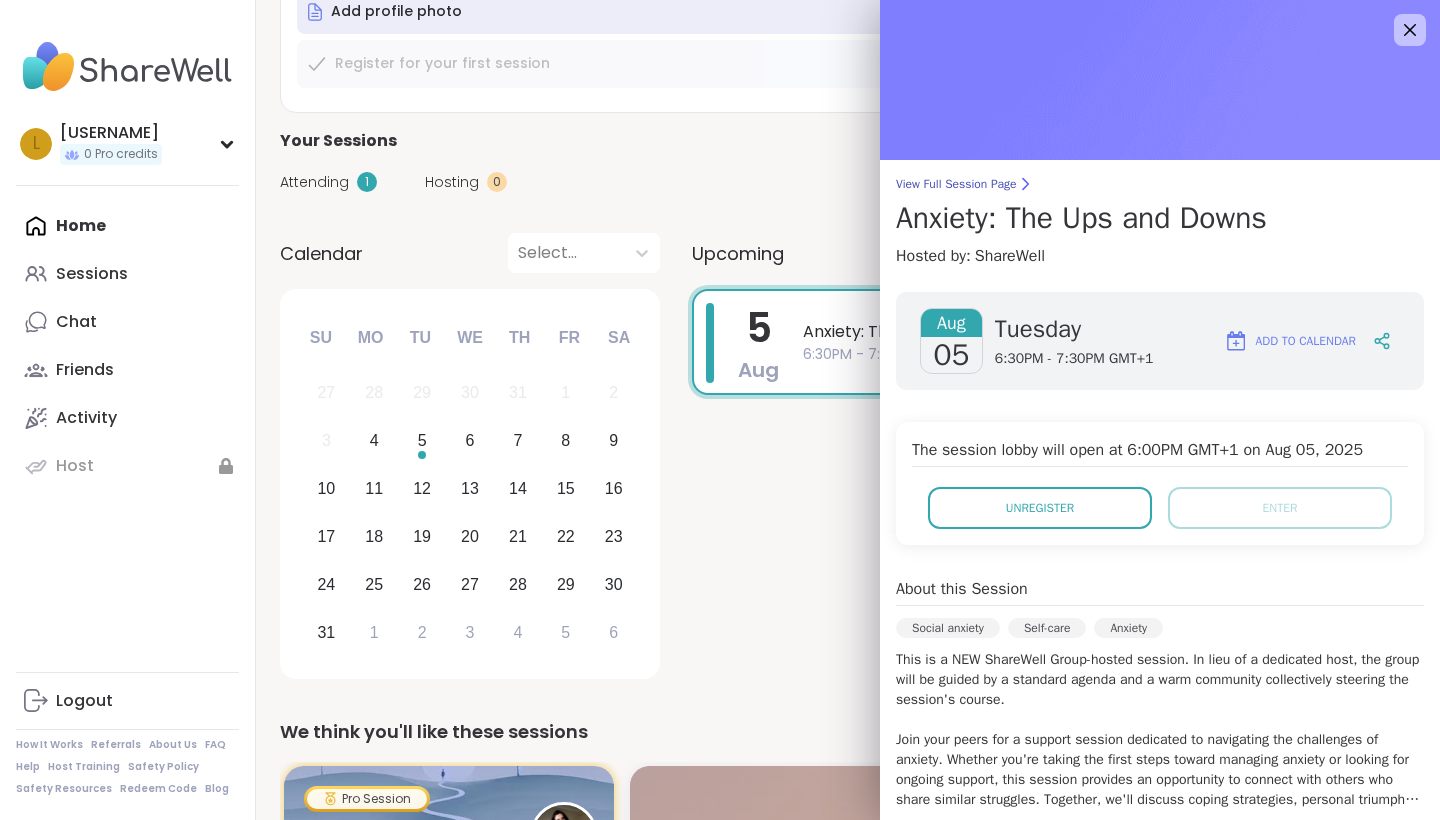click on "5 Aug Anxiety: The Ups and Downs 6:30PM - 7:30PM GMT+1" at bounding box center (1054, 487) 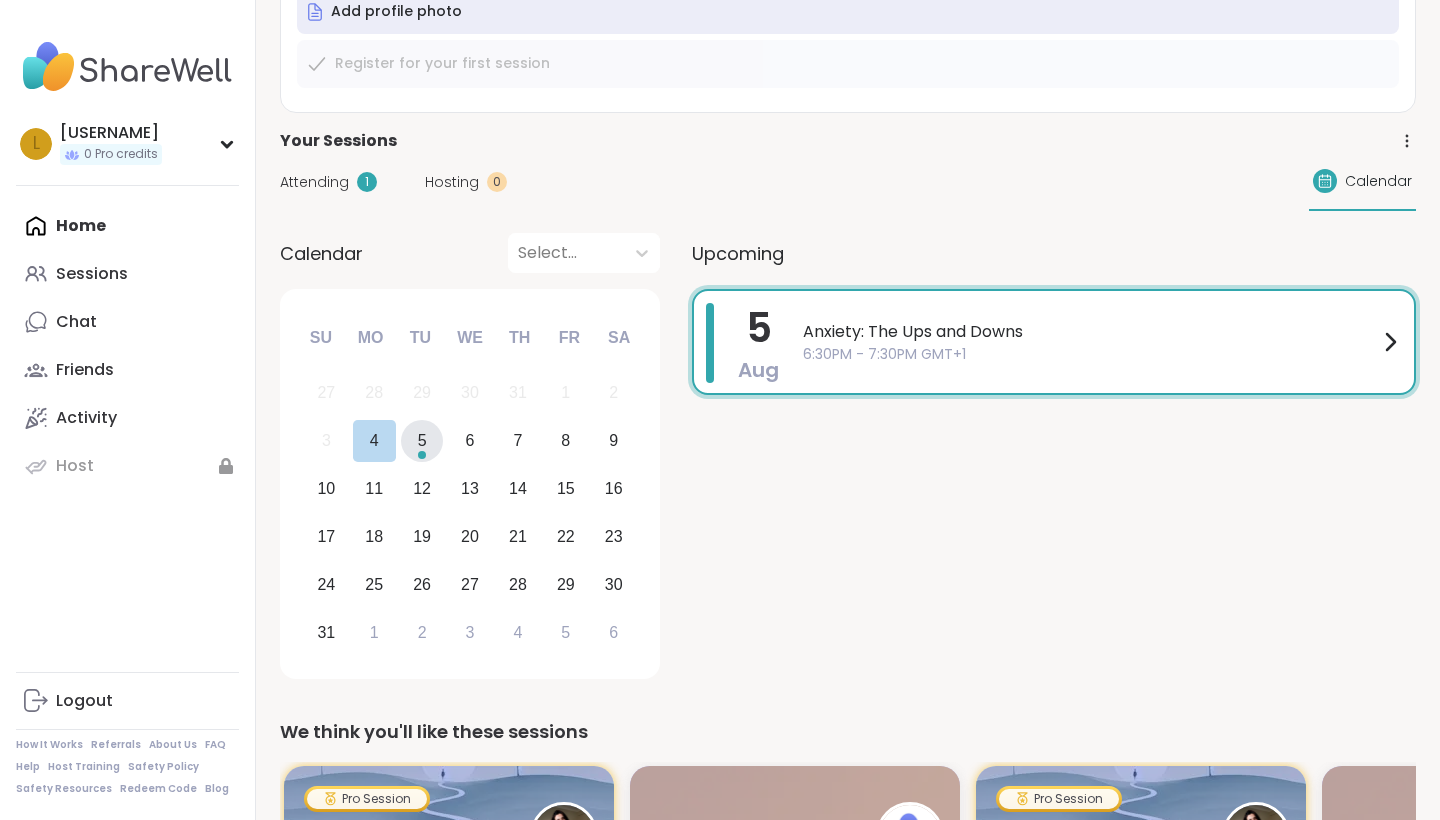 click on "5" at bounding box center (422, 441) 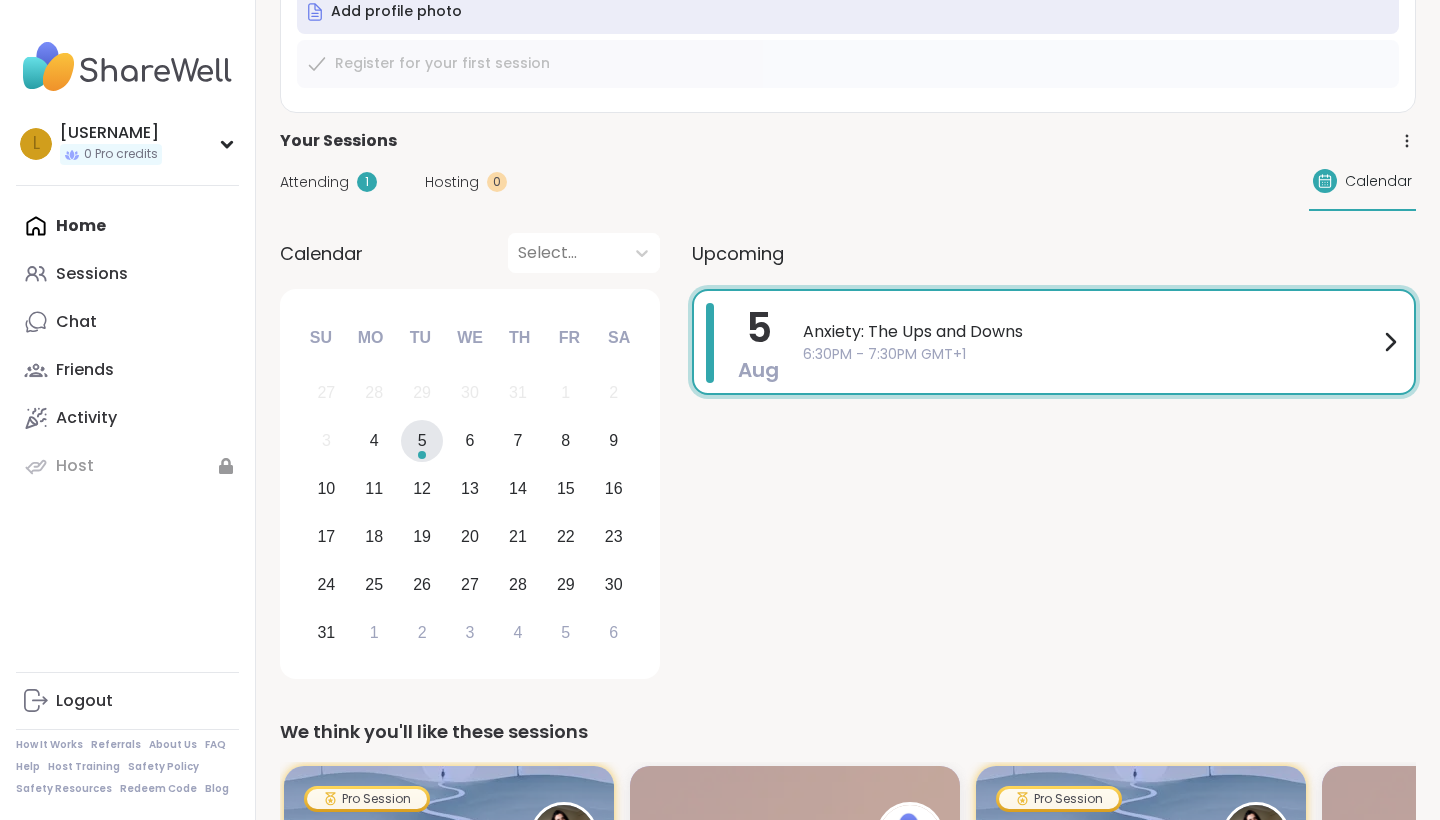 click on "Attending" at bounding box center [314, 182] 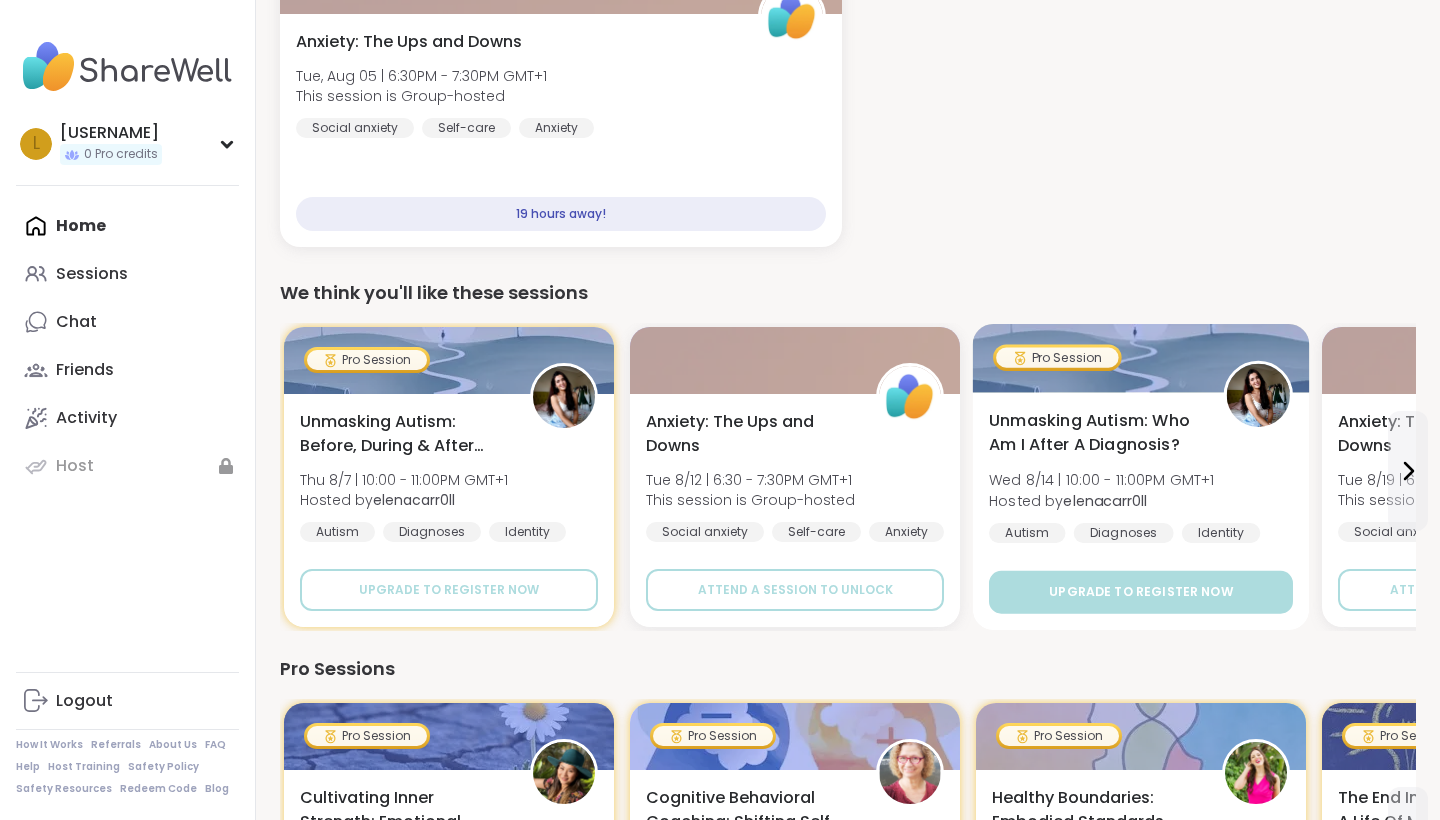 scroll, scrollTop: 568, scrollLeft: 0, axis: vertical 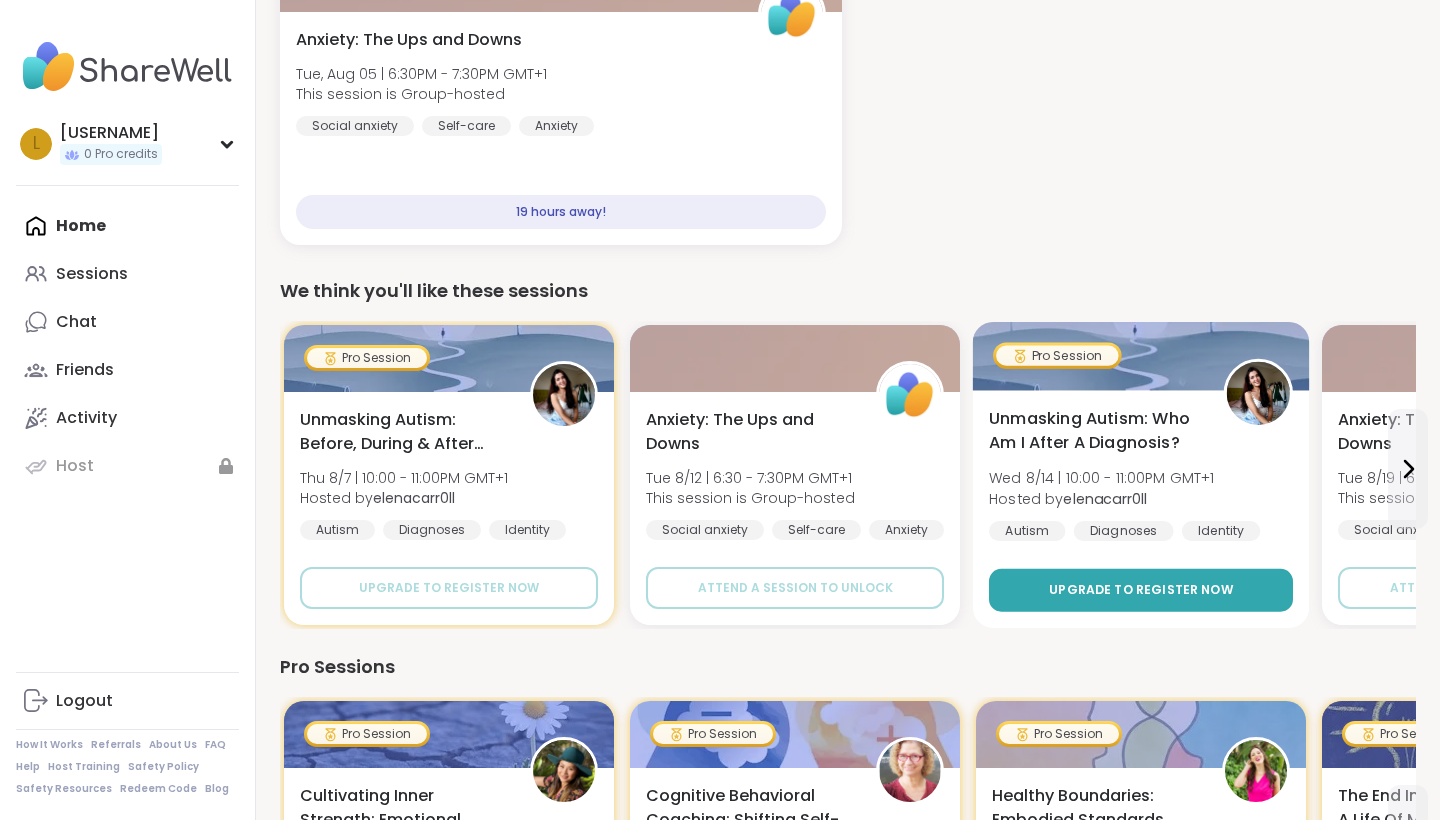 click on "Upgrade to register now" at bounding box center [1141, 590] 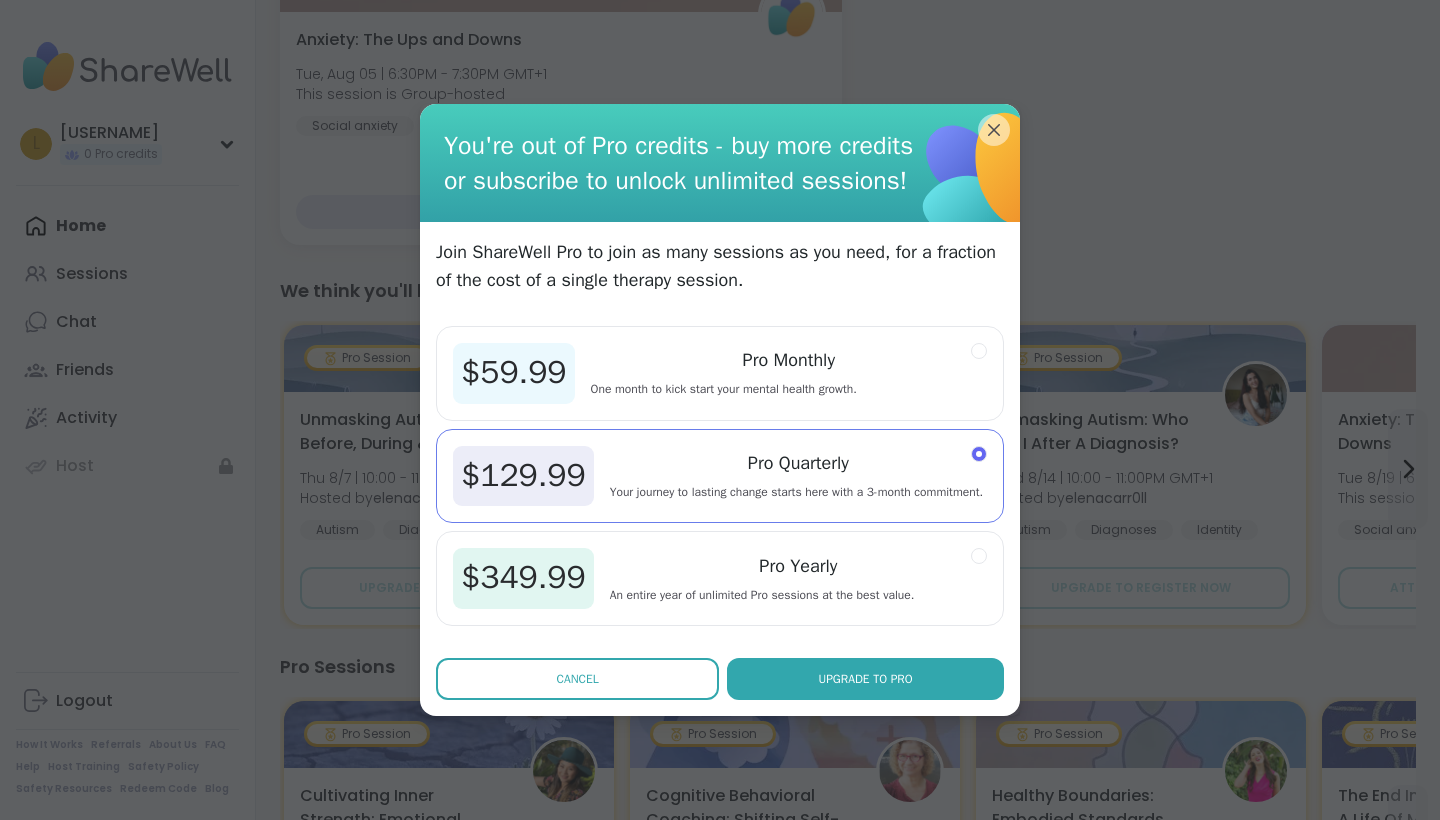 click on "CANCEL" at bounding box center (577, 679) 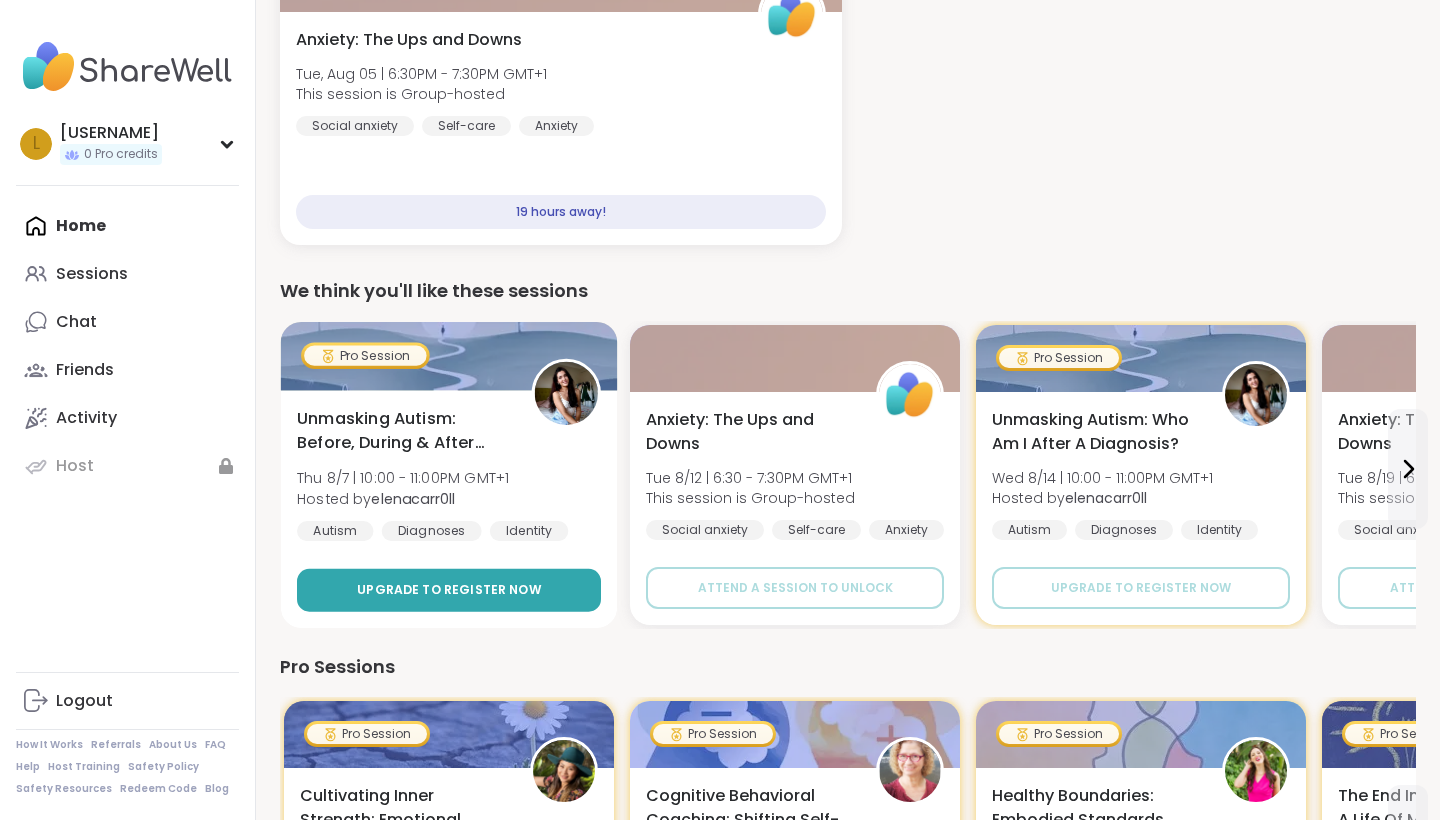 click on "Upgrade to register now" at bounding box center (449, 590) 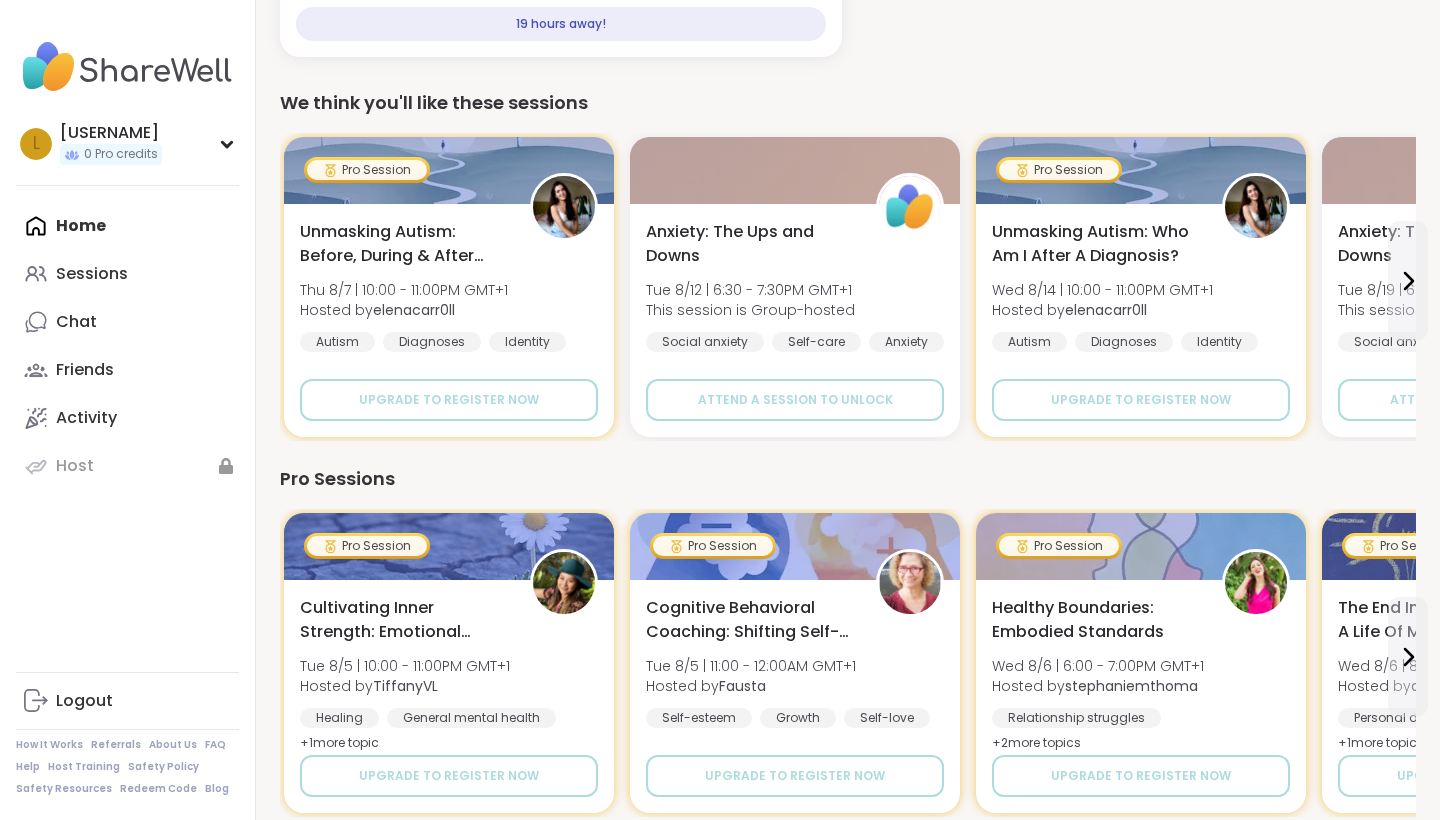 scroll, scrollTop: 763, scrollLeft: 0, axis: vertical 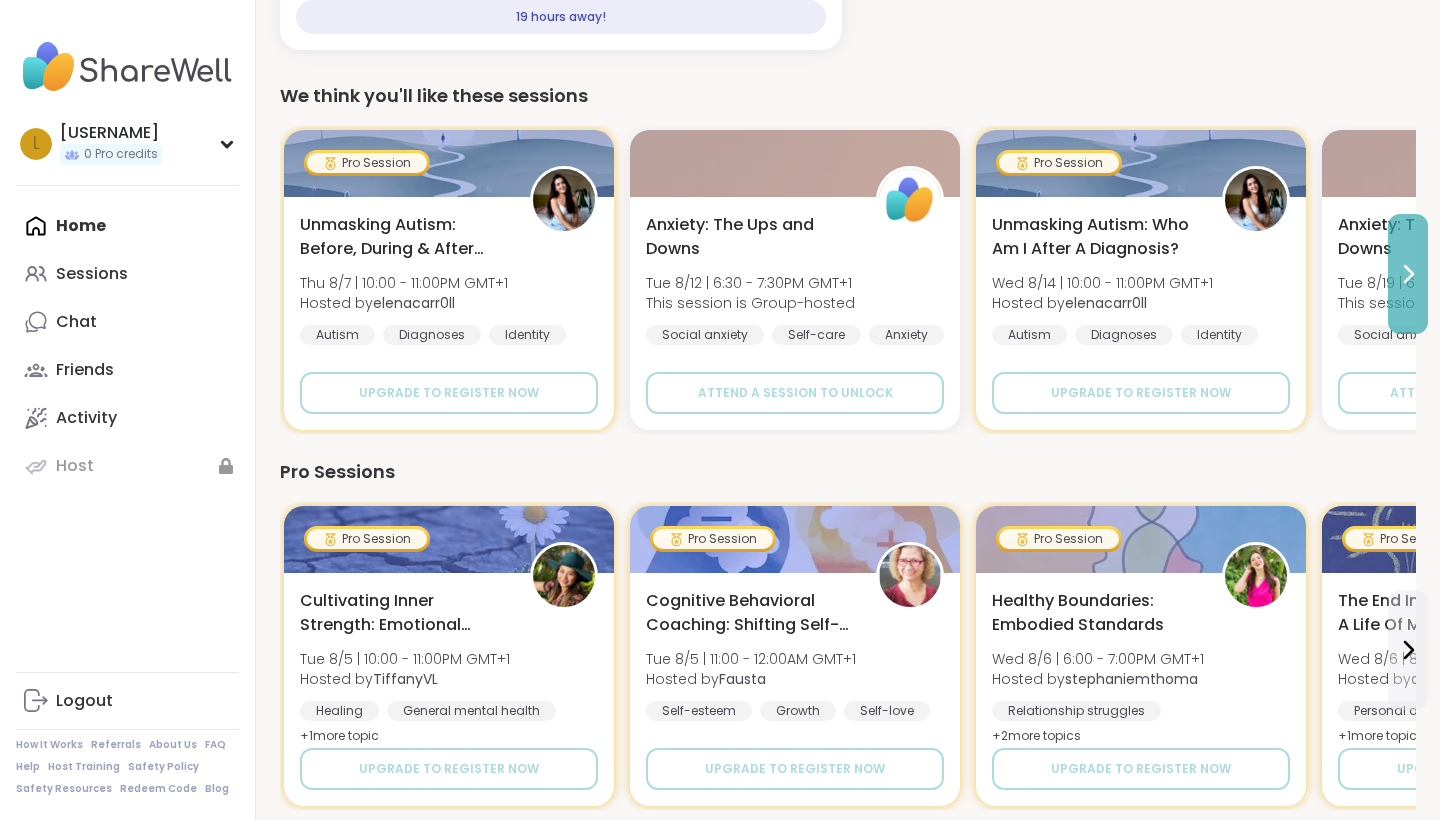 click at bounding box center [1408, 274] 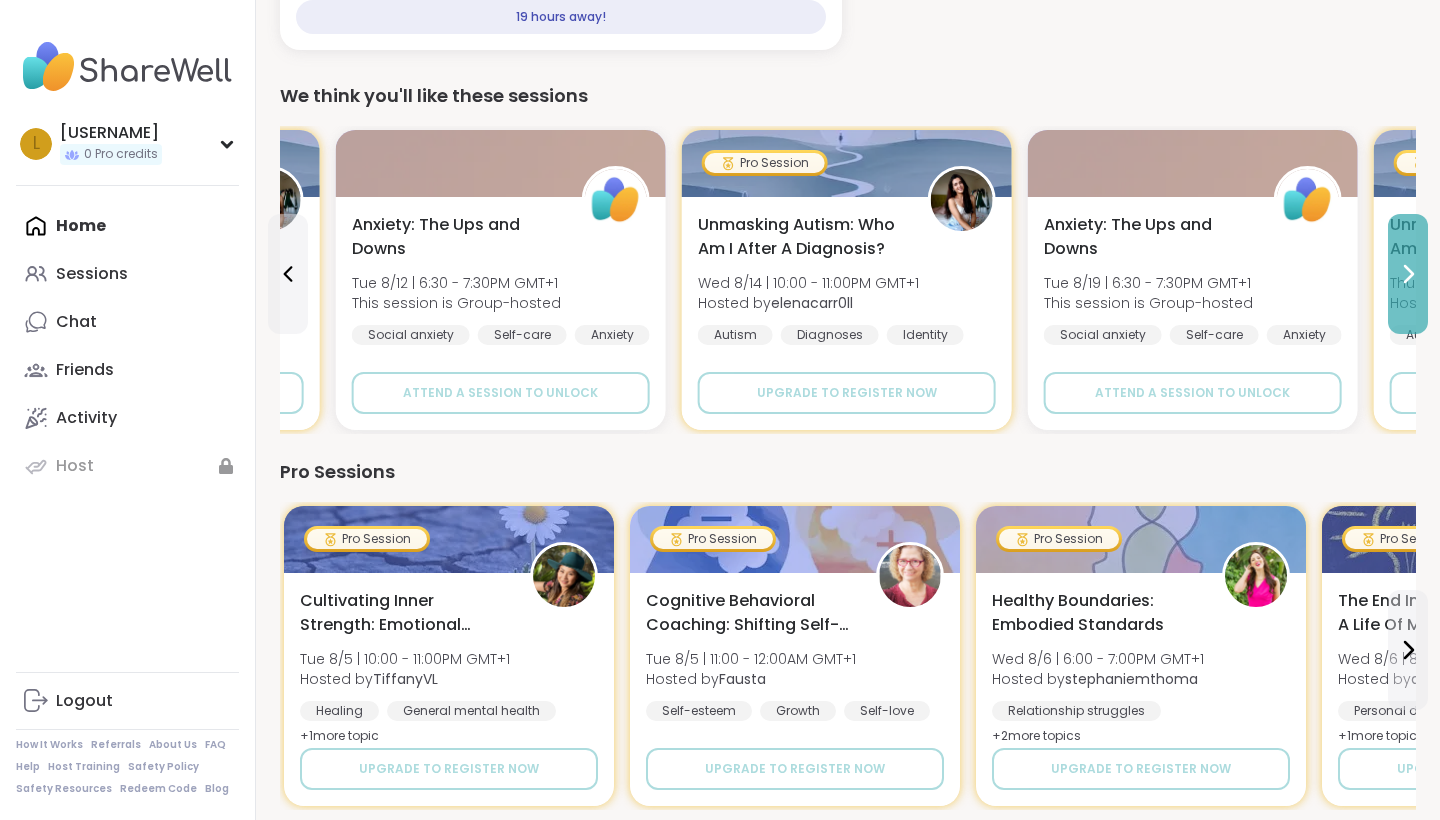click at bounding box center (1408, 274) 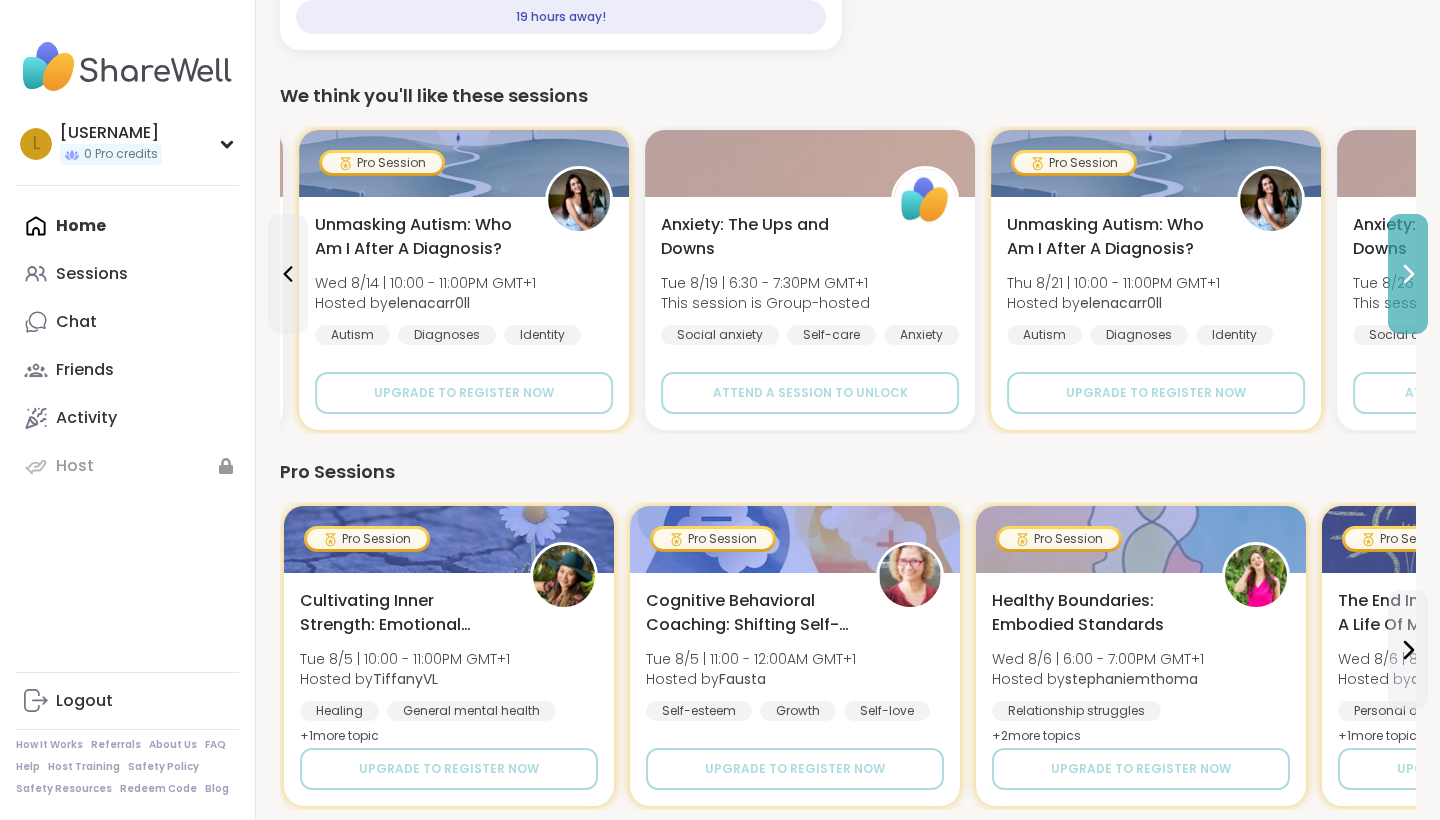 click at bounding box center [1408, 274] 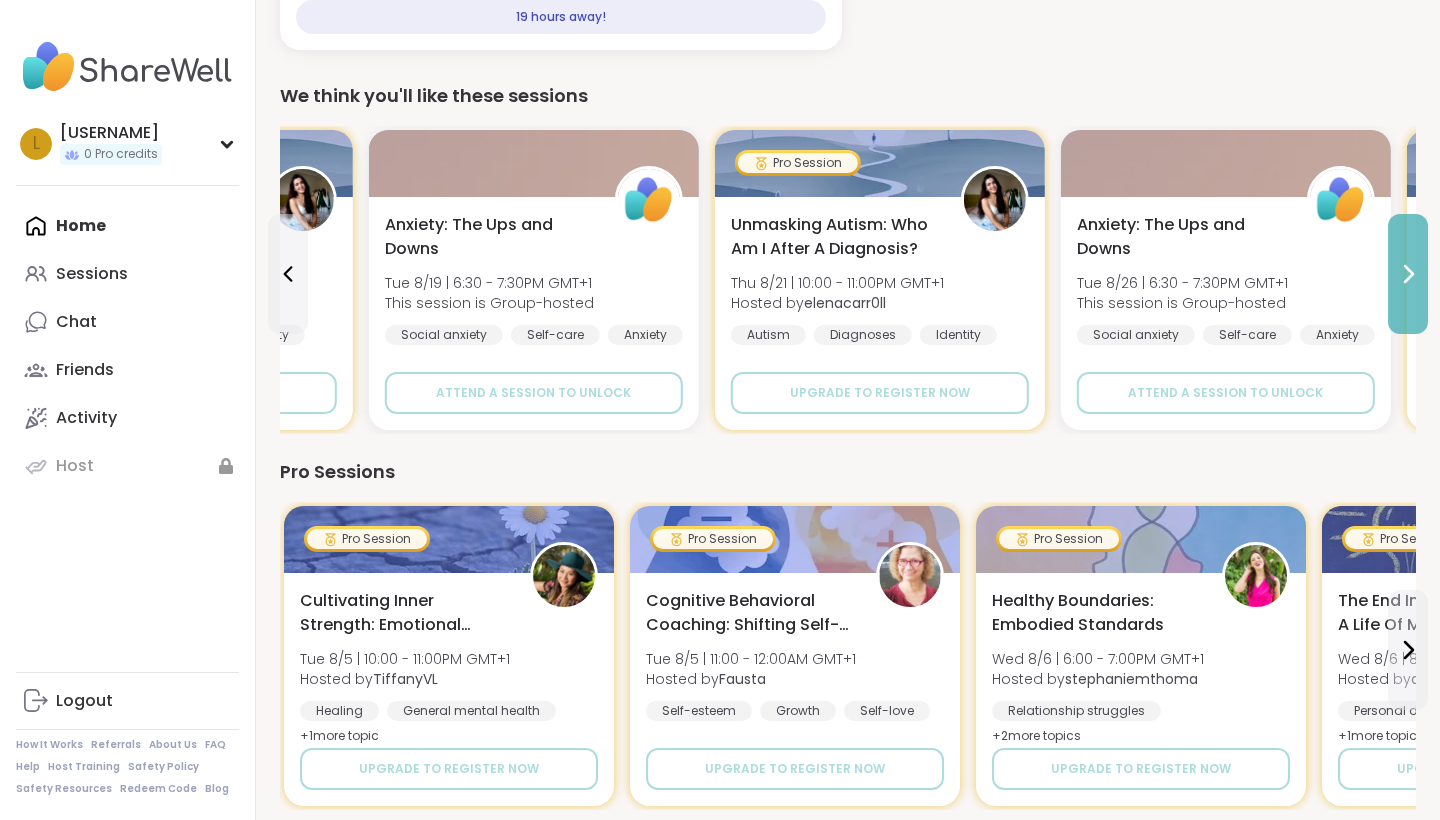click at bounding box center (1408, 274) 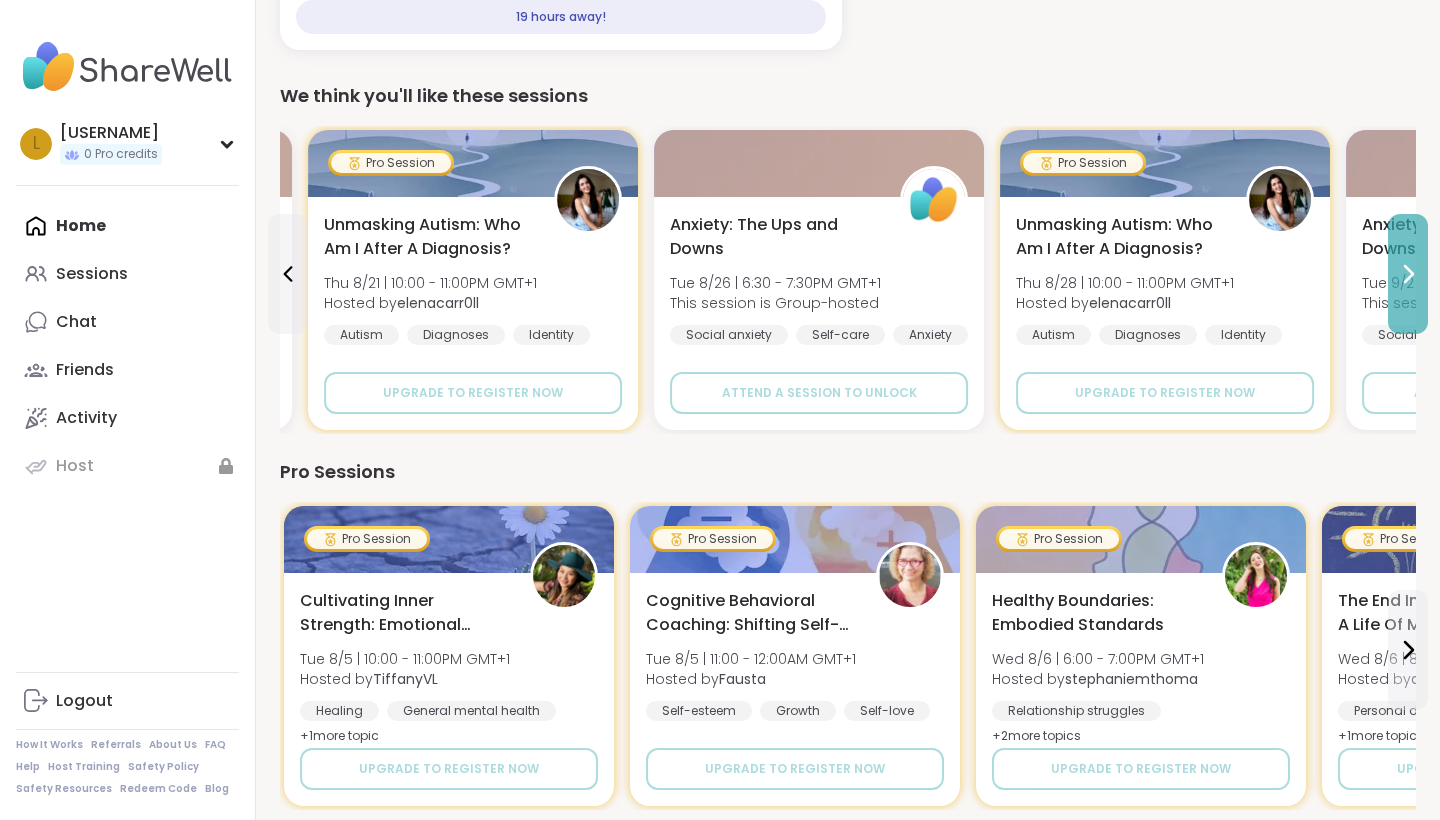 click at bounding box center (1408, 274) 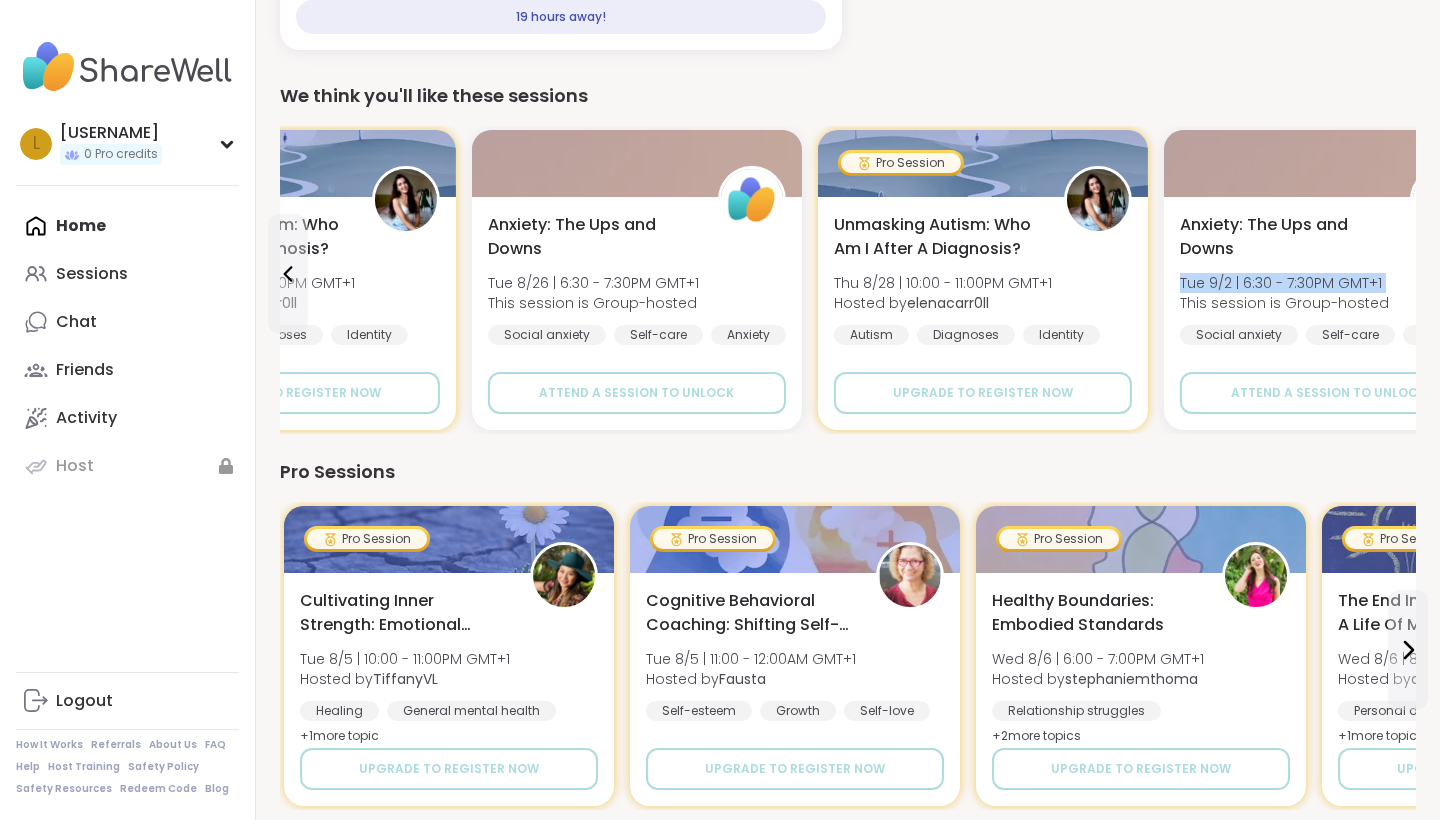 click on "Anxiety: The Ups and Downs Tue 9/2 | 6:30 - 7:30PM GMT+1 This session is Group-hosted Social anxiety Self-care Anxiety" at bounding box center [1329, 279] 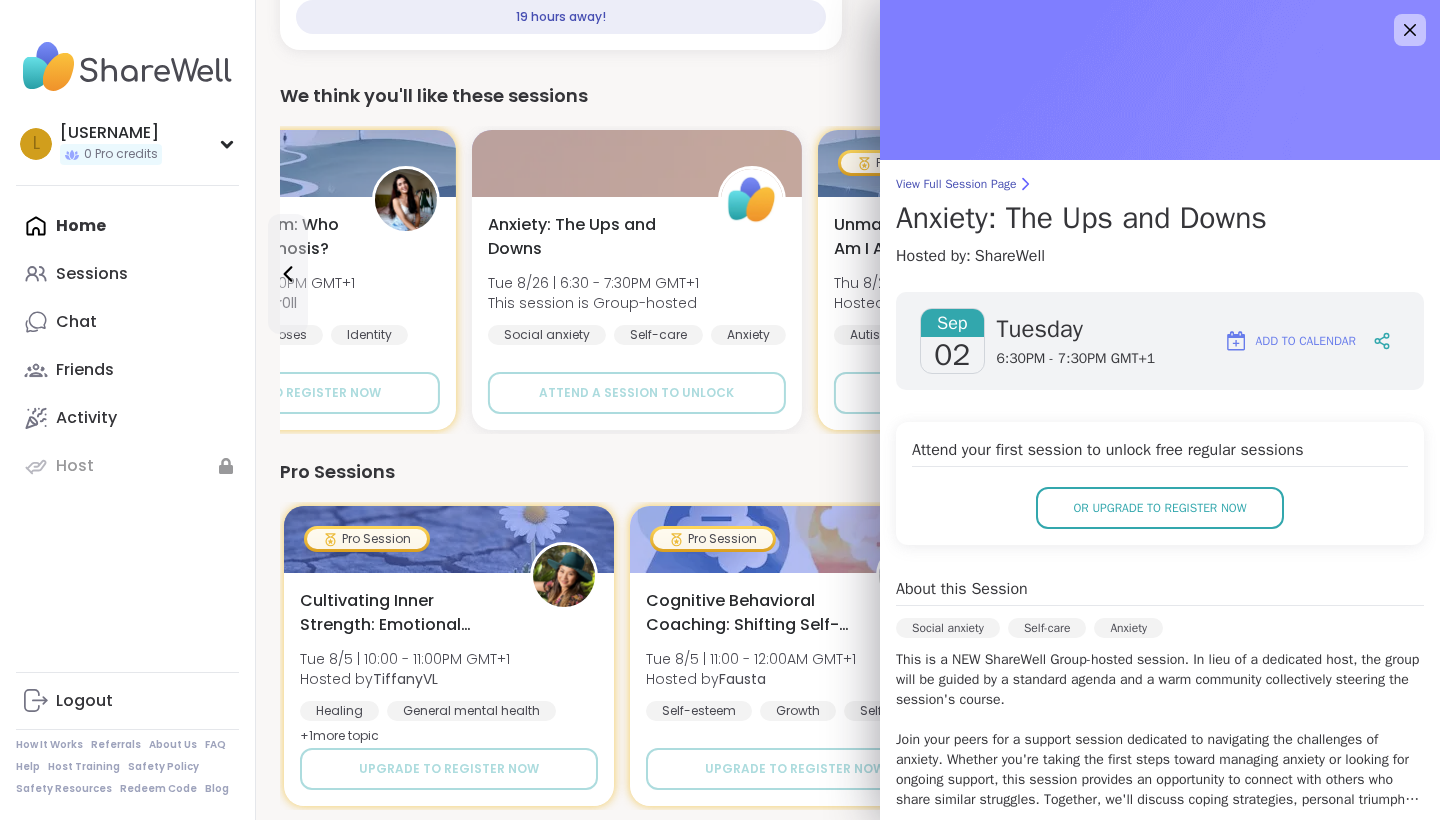 click on "Sep 02 Tuesday 6:30PM - 7:30PM GMT+1 Add to Calendar" at bounding box center [1160, 341] 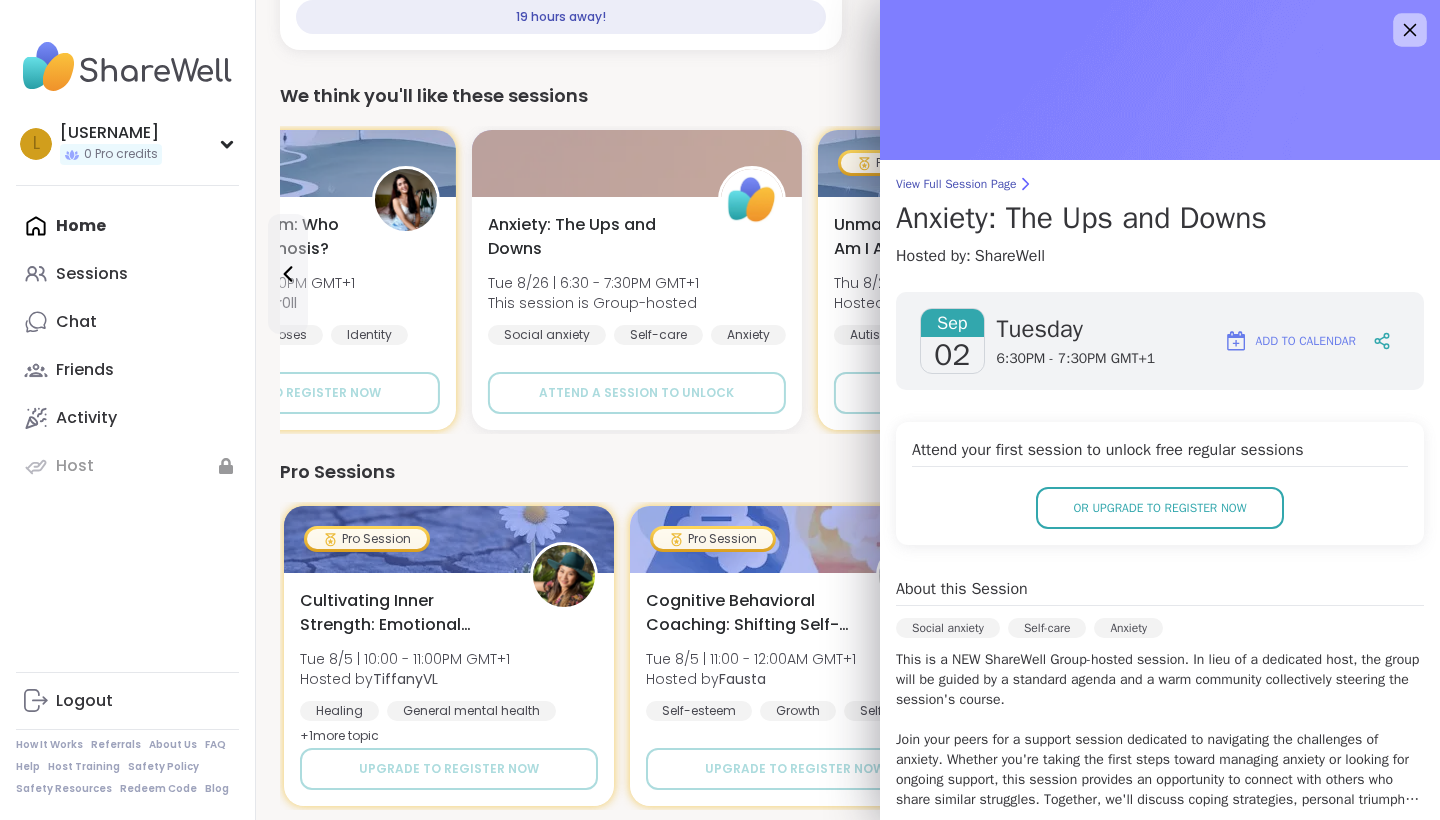click 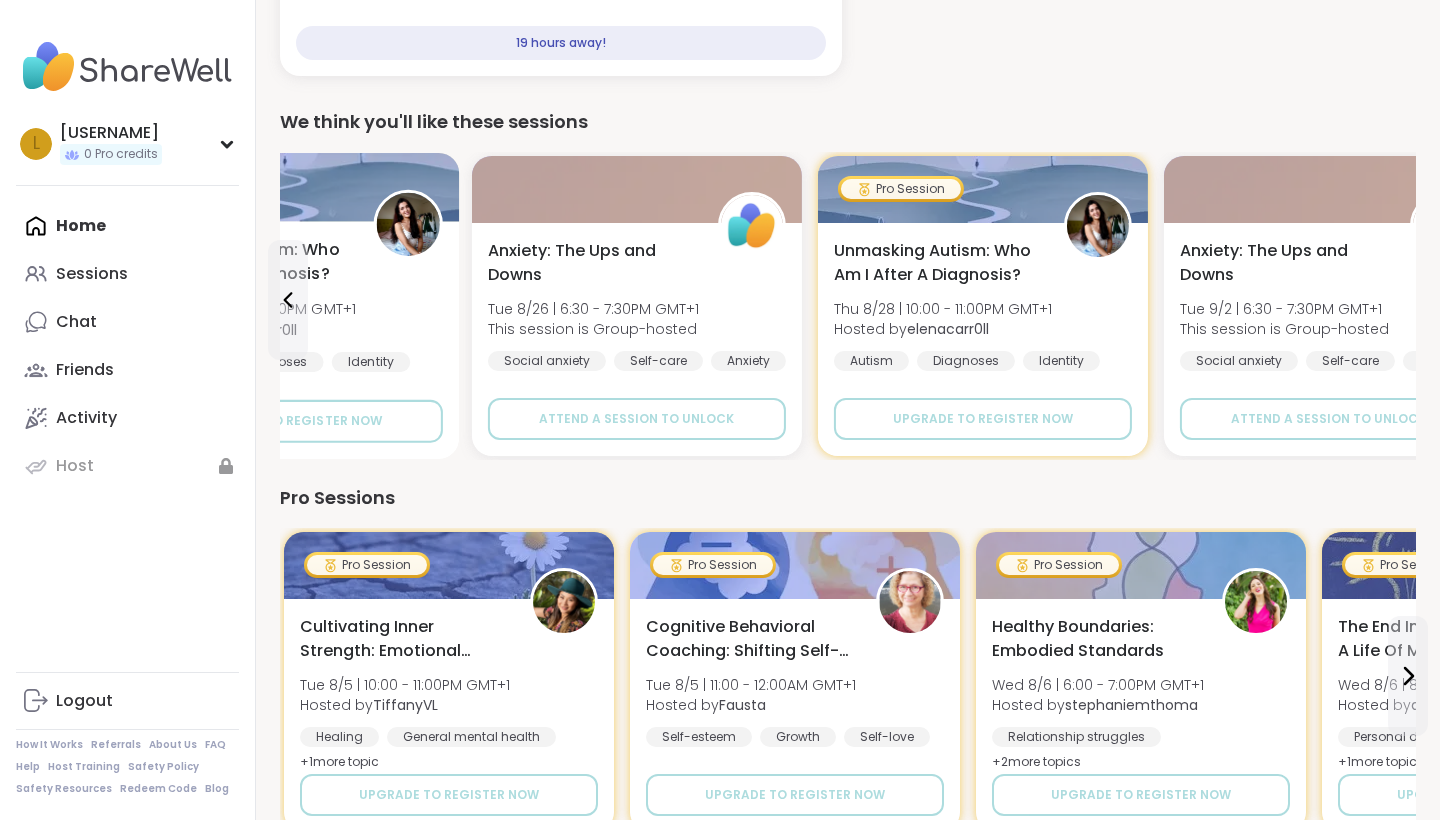 scroll, scrollTop: 742, scrollLeft: 0, axis: vertical 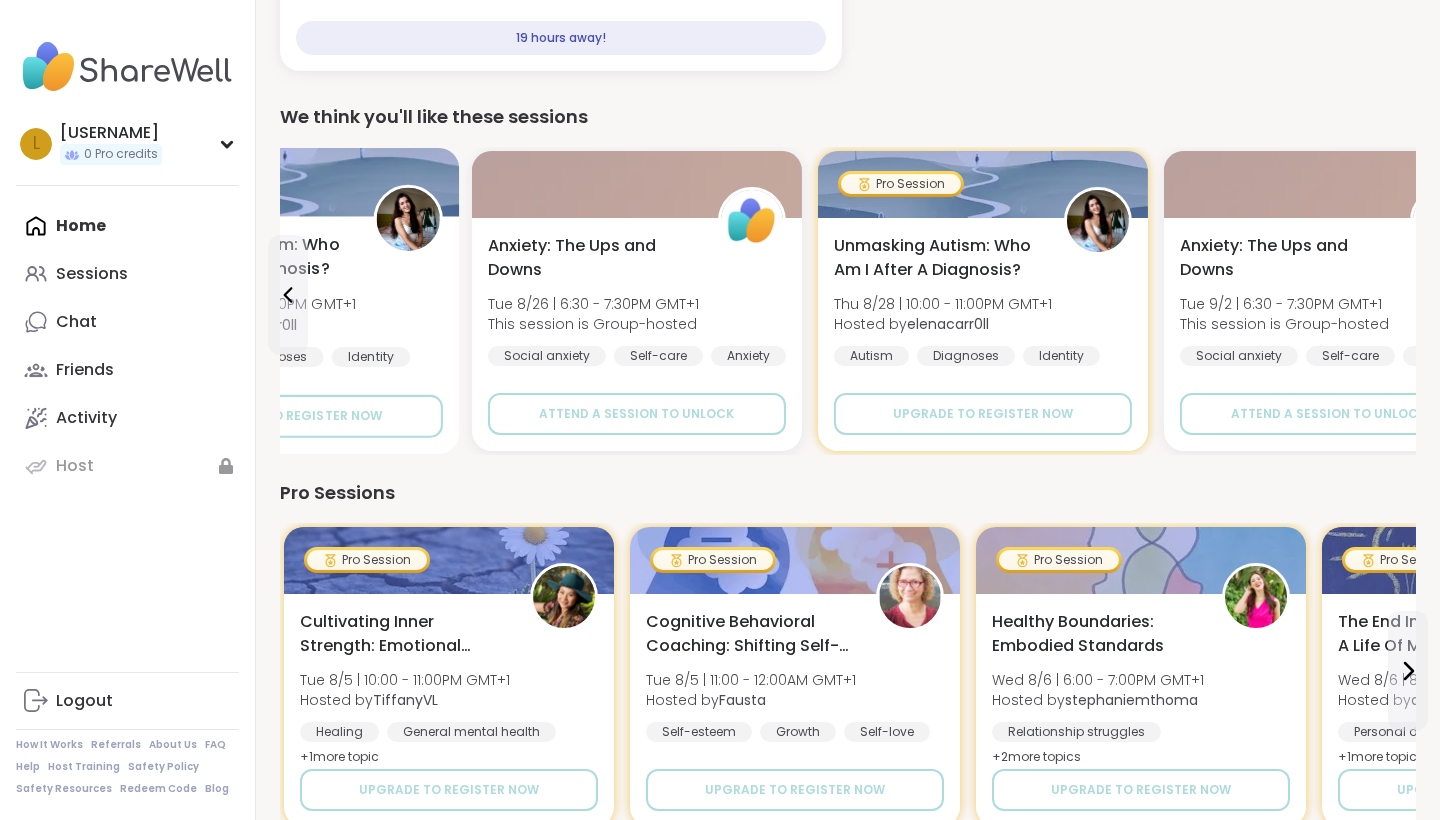 click on "Thu 8/21 | 10:00 - 11:00PM GMT+1" at bounding box center [247, 304] 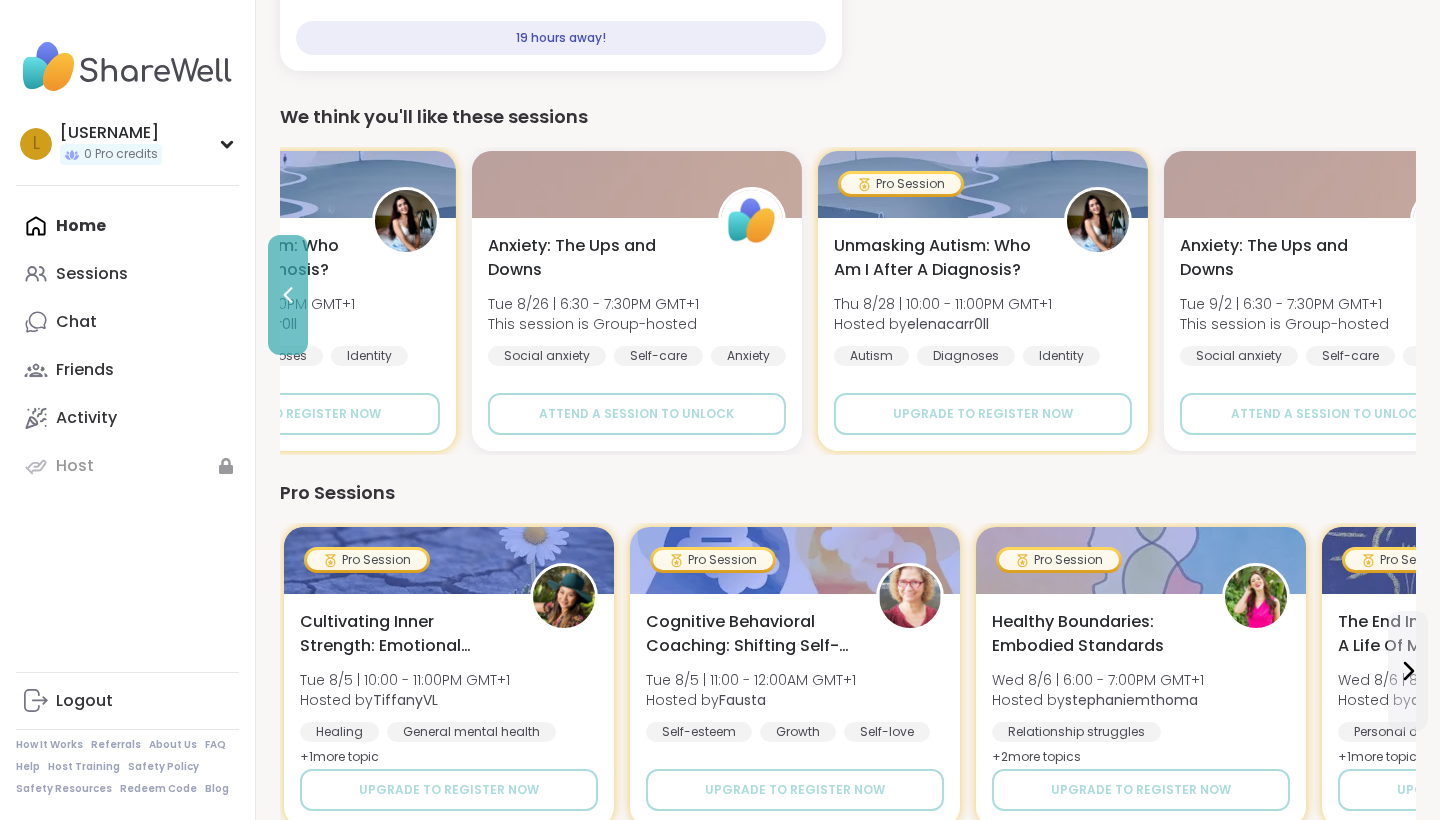 click 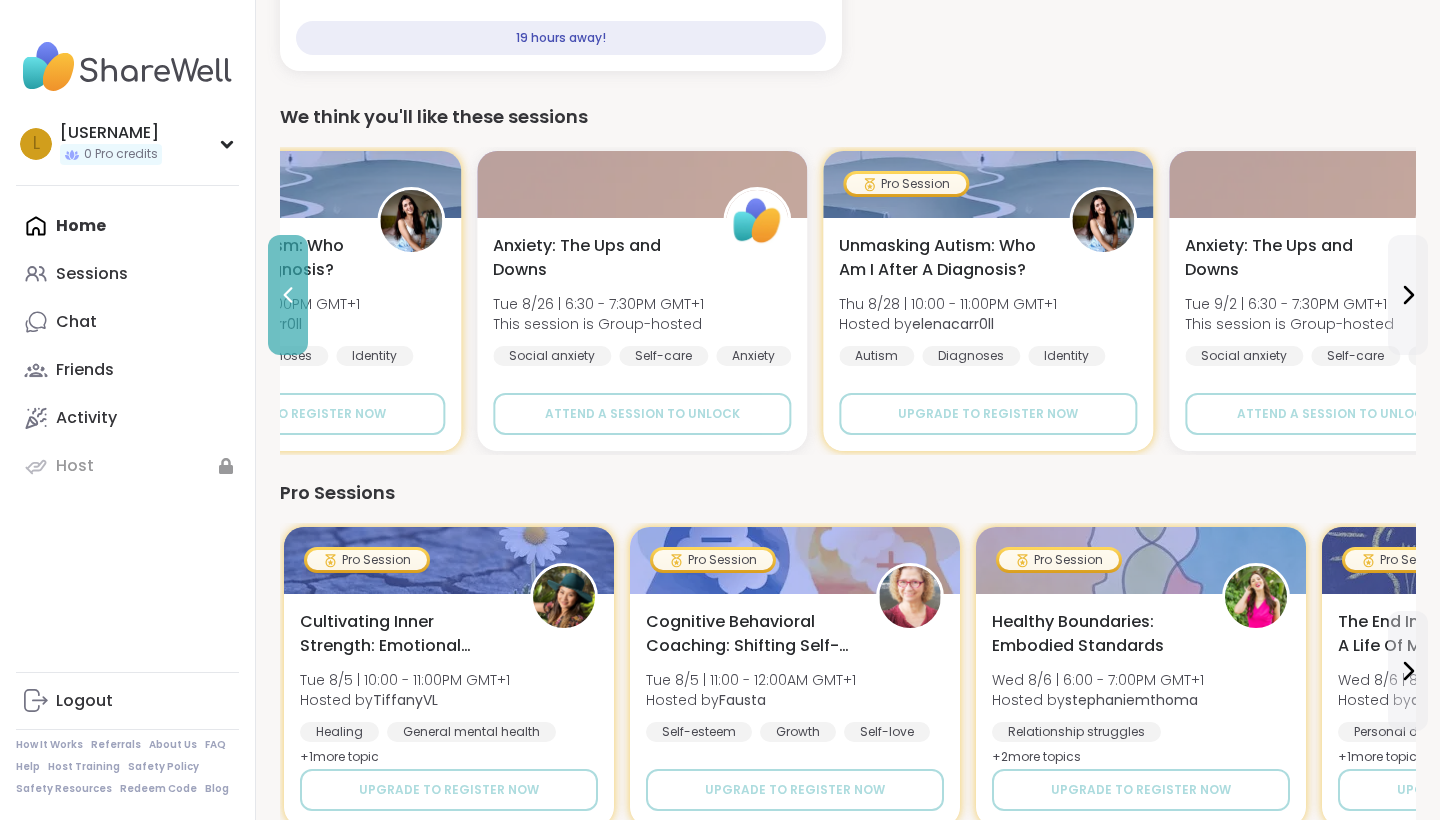 click 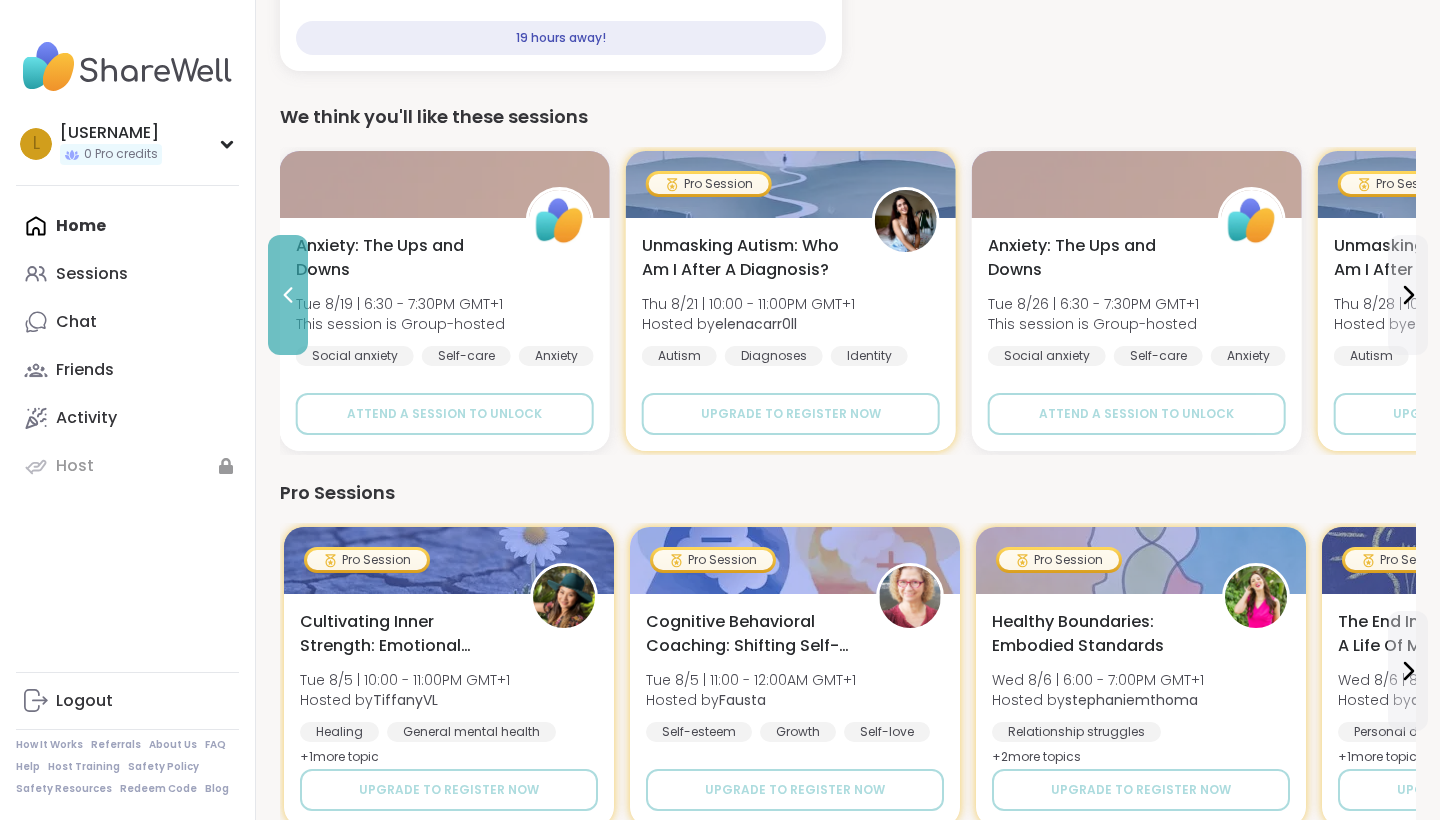 drag, startPoint x: 288, startPoint y: 295, endPoint x: 281, endPoint y: 304, distance: 11.401754 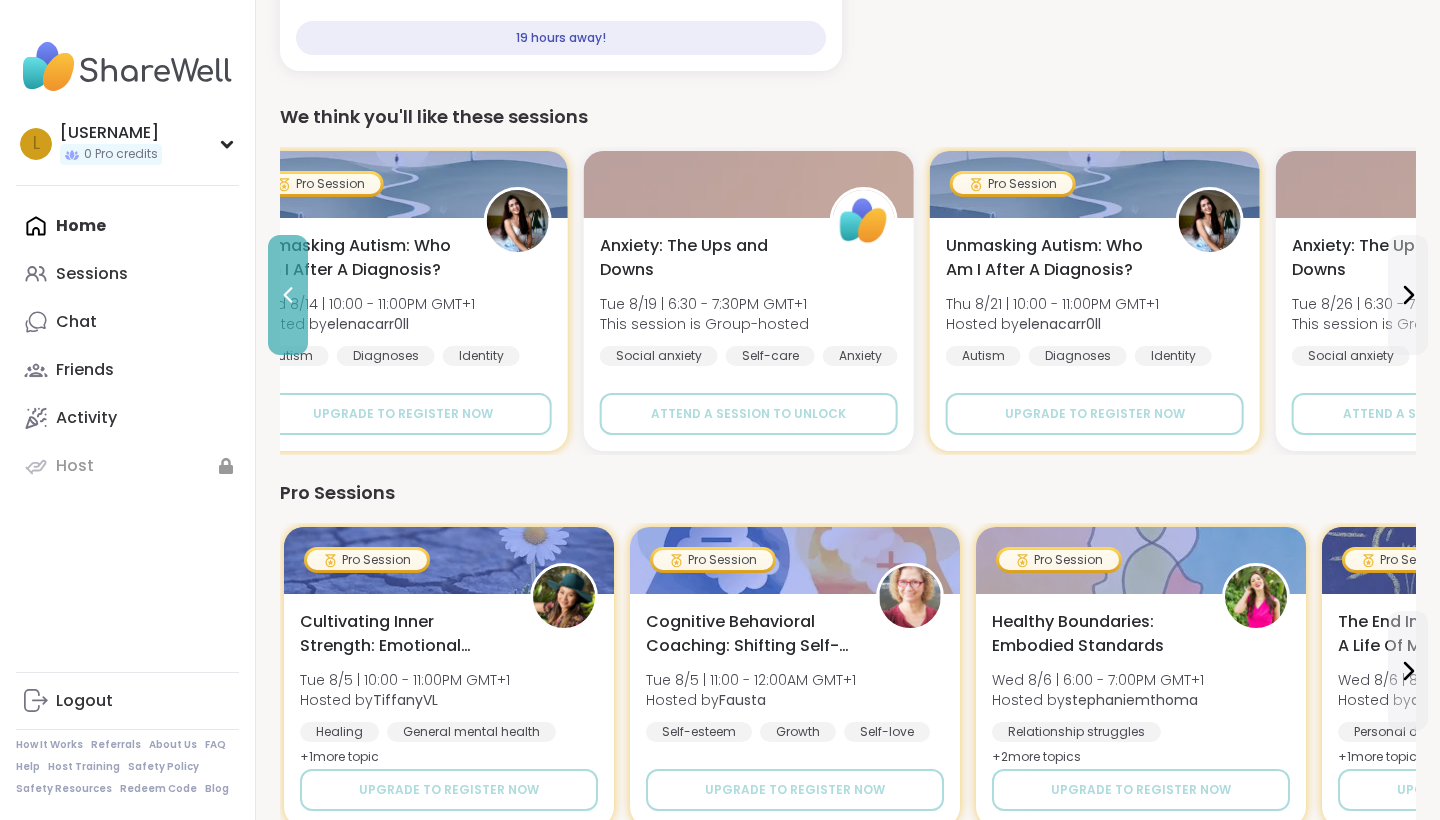 click 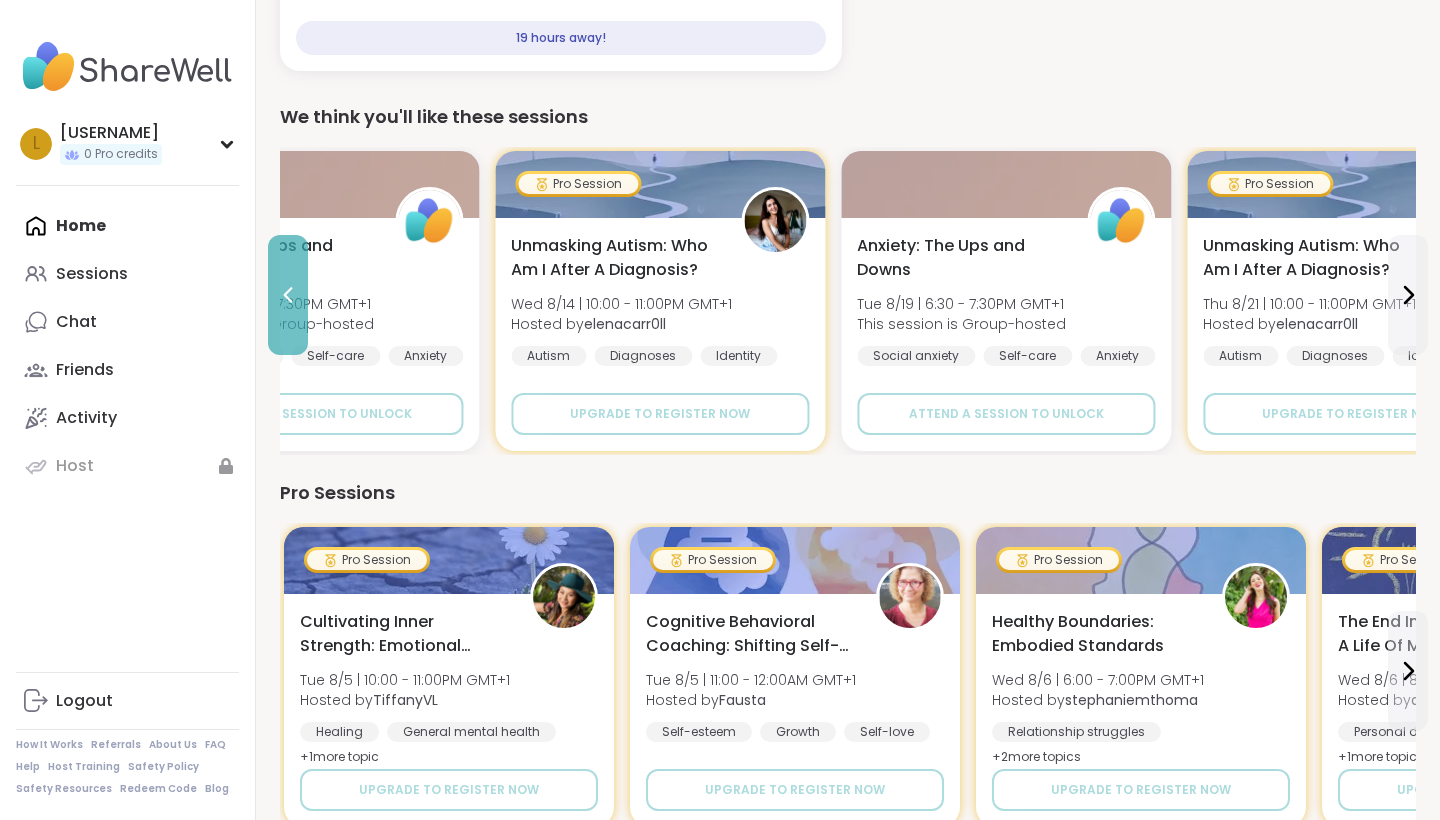 click 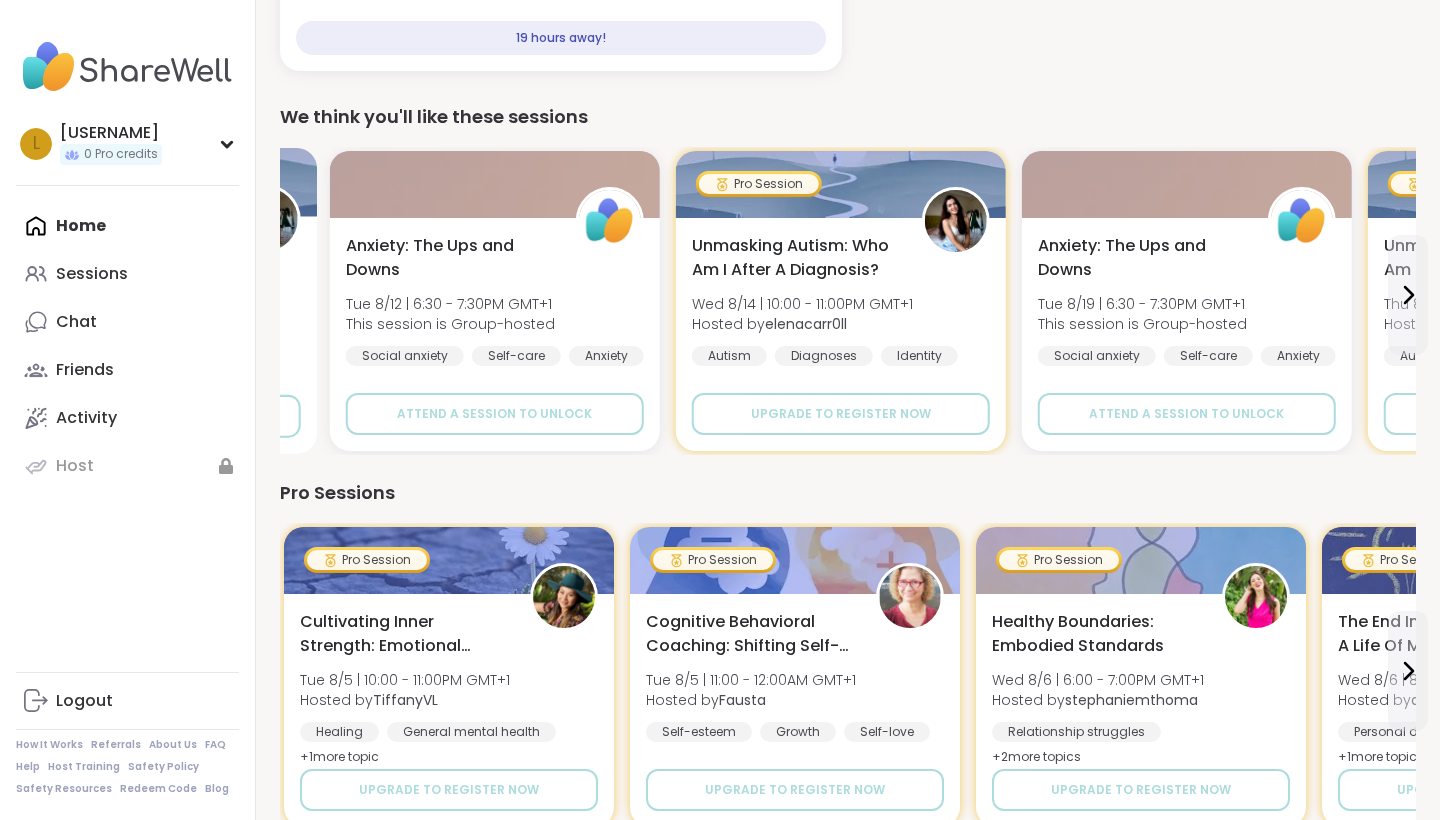 click on "Unmasking Autism: Before, During & After Diagnosis Thu 8/7 | 10:00 - 11:00PM GMT+1 Hosted by  [USERNAME] Autism Diagnoses Identity Upgrade to register now" at bounding box center (148, 335) 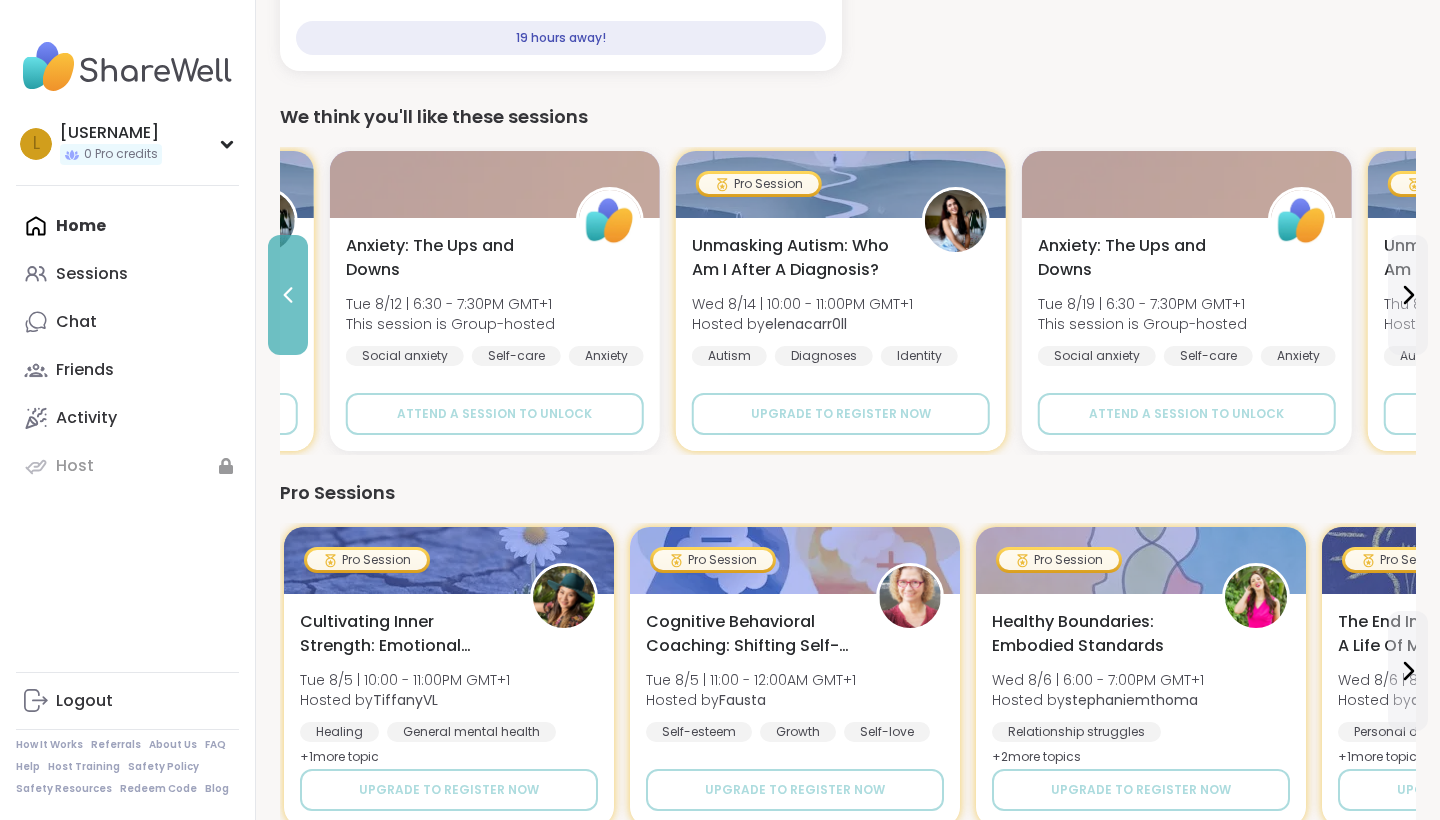 click at bounding box center [288, 295] 